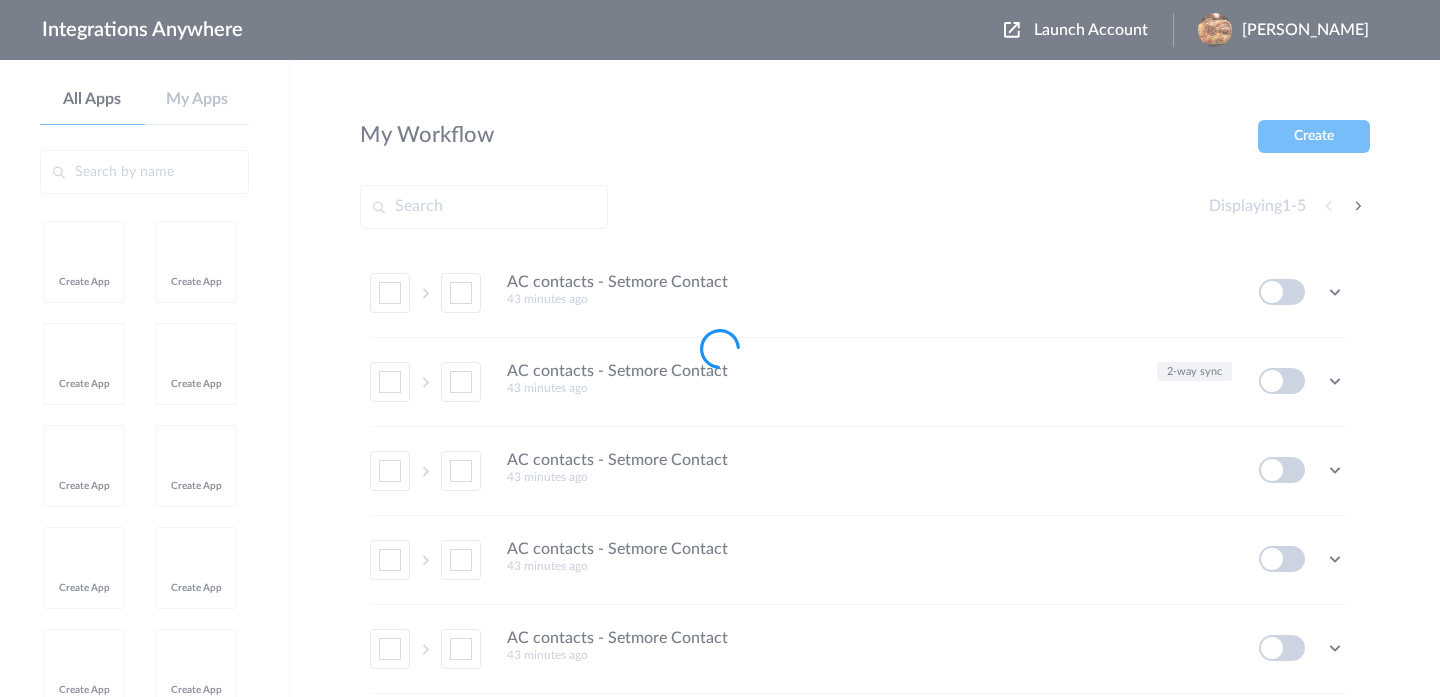 scroll, scrollTop: 0, scrollLeft: 0, axis: both 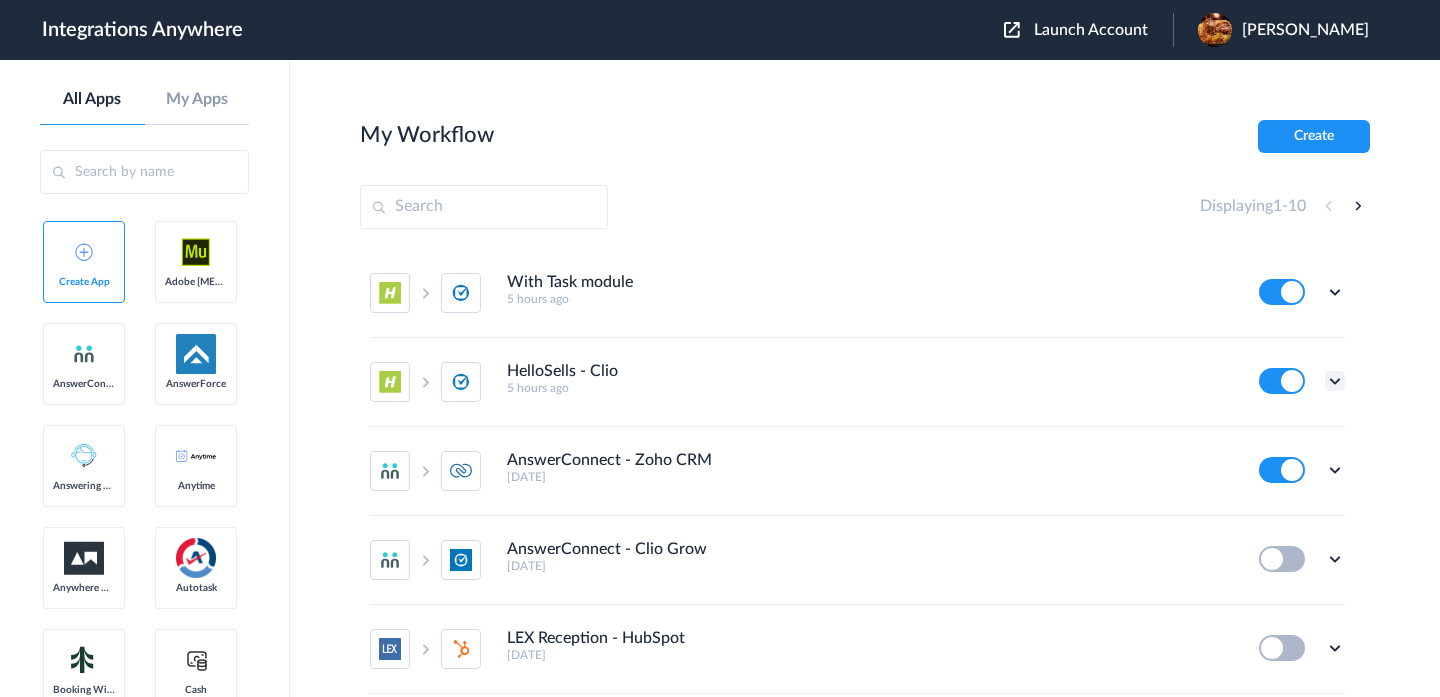 click at bounding box center (1335, 381) 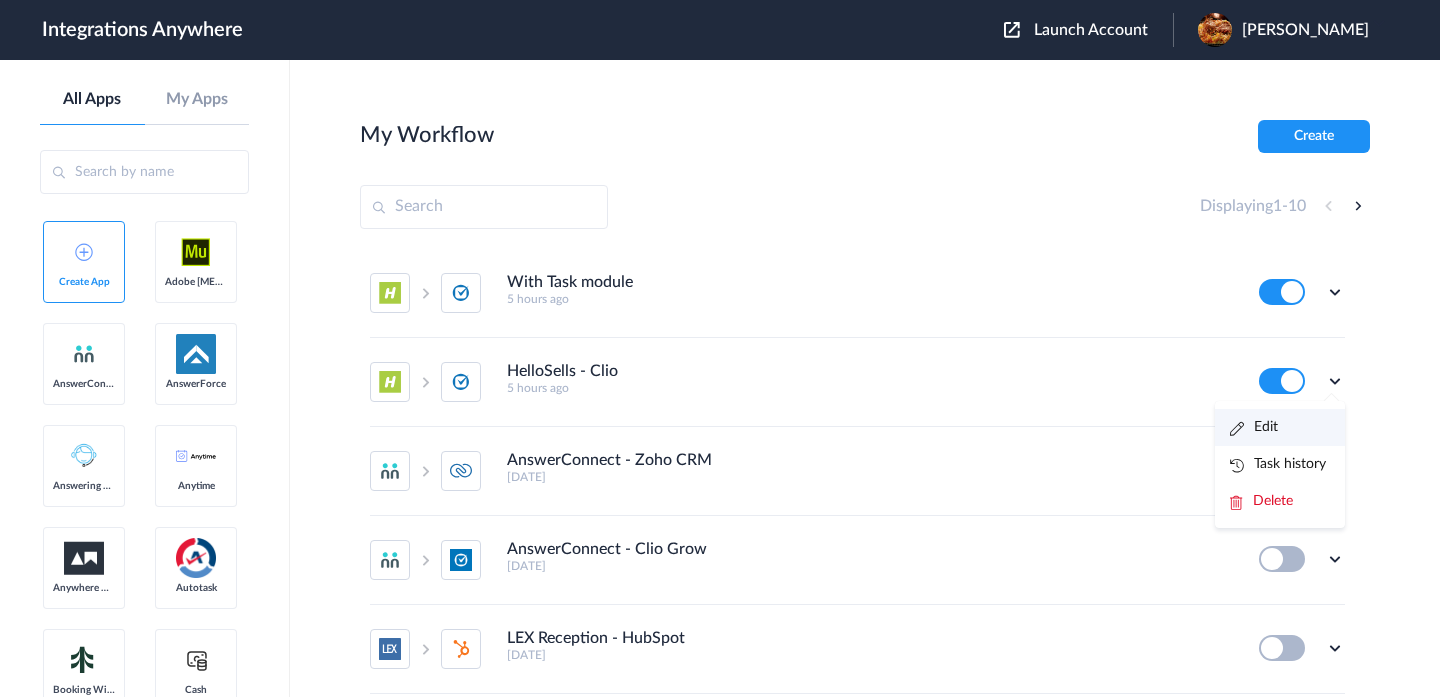 click on "Edit" at bounding box center [1280, 427] 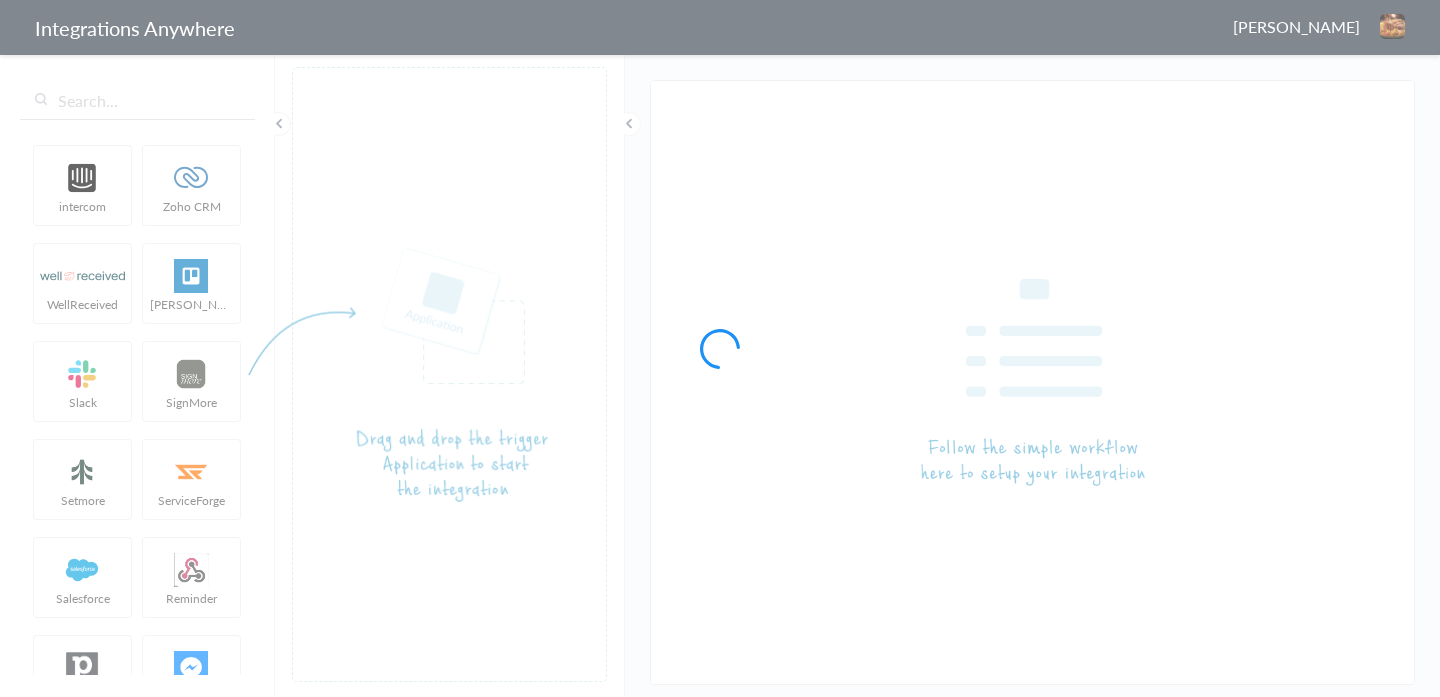 type on "HelloSells - Clio" 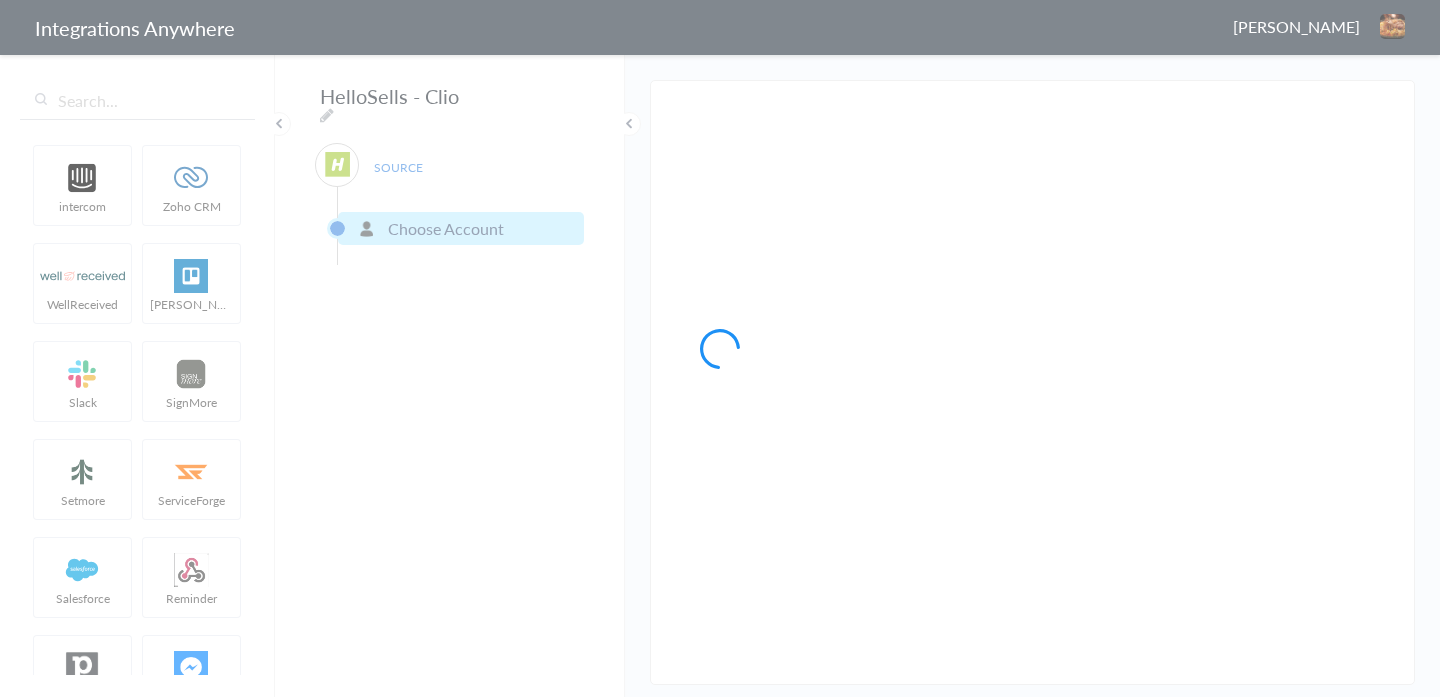 scroll, scrollTop: 0, scrollLeft: 0, axis: both 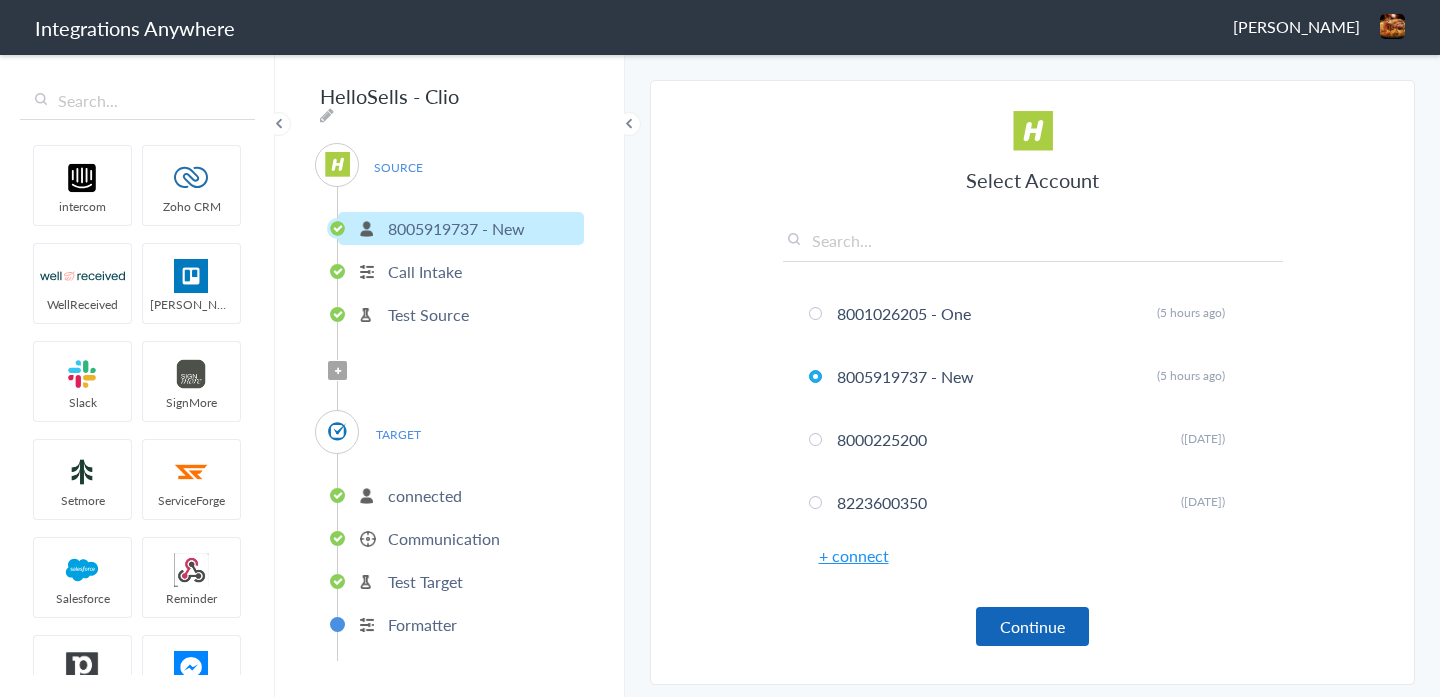 click on "Continue" at bounding box center (1032, 626) 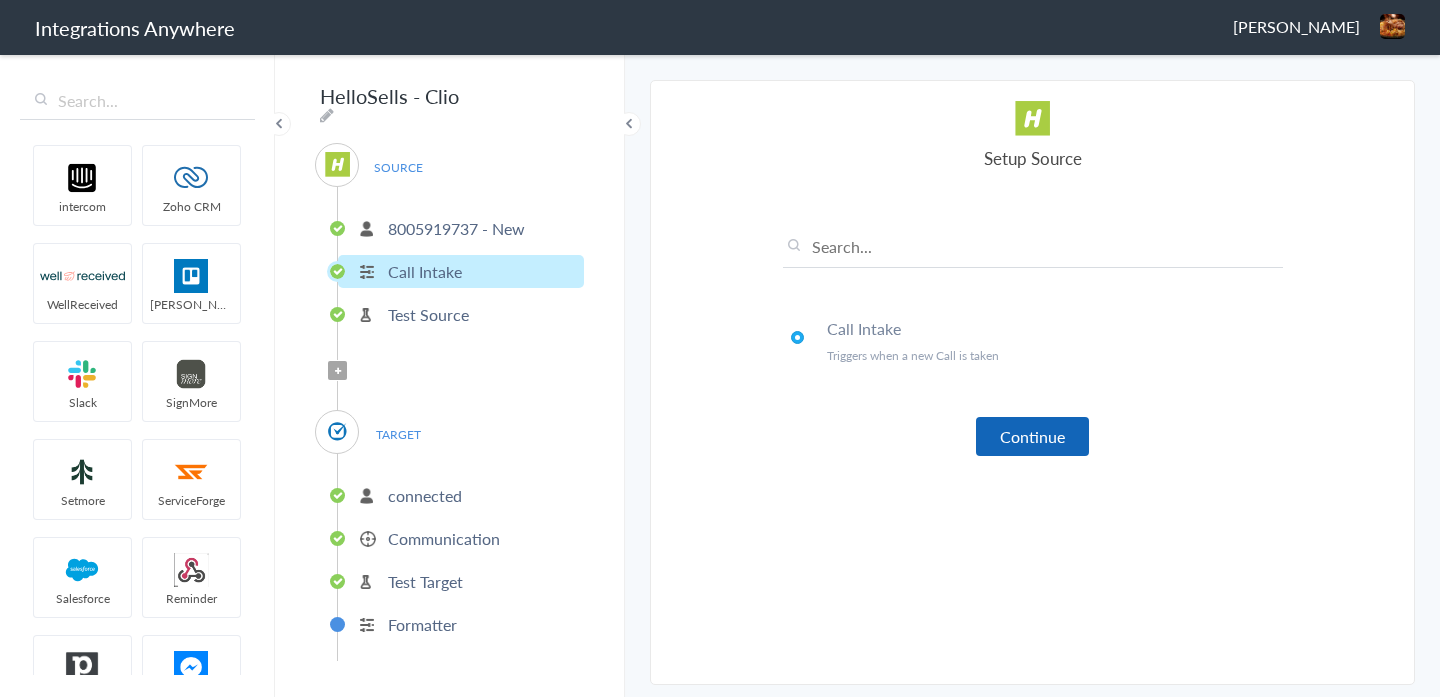 click on "Continue" at bounding box center (1032, 436) 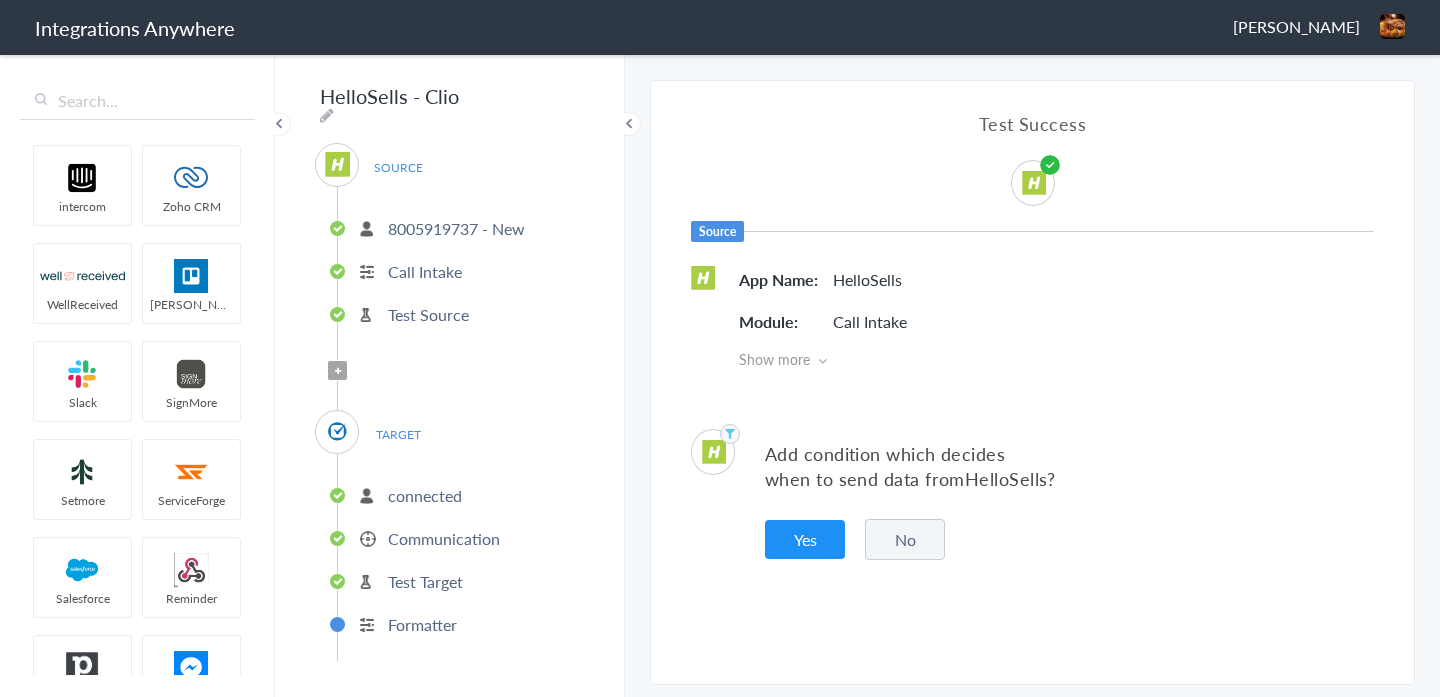 click on "No" at bounding box center (905, 539) 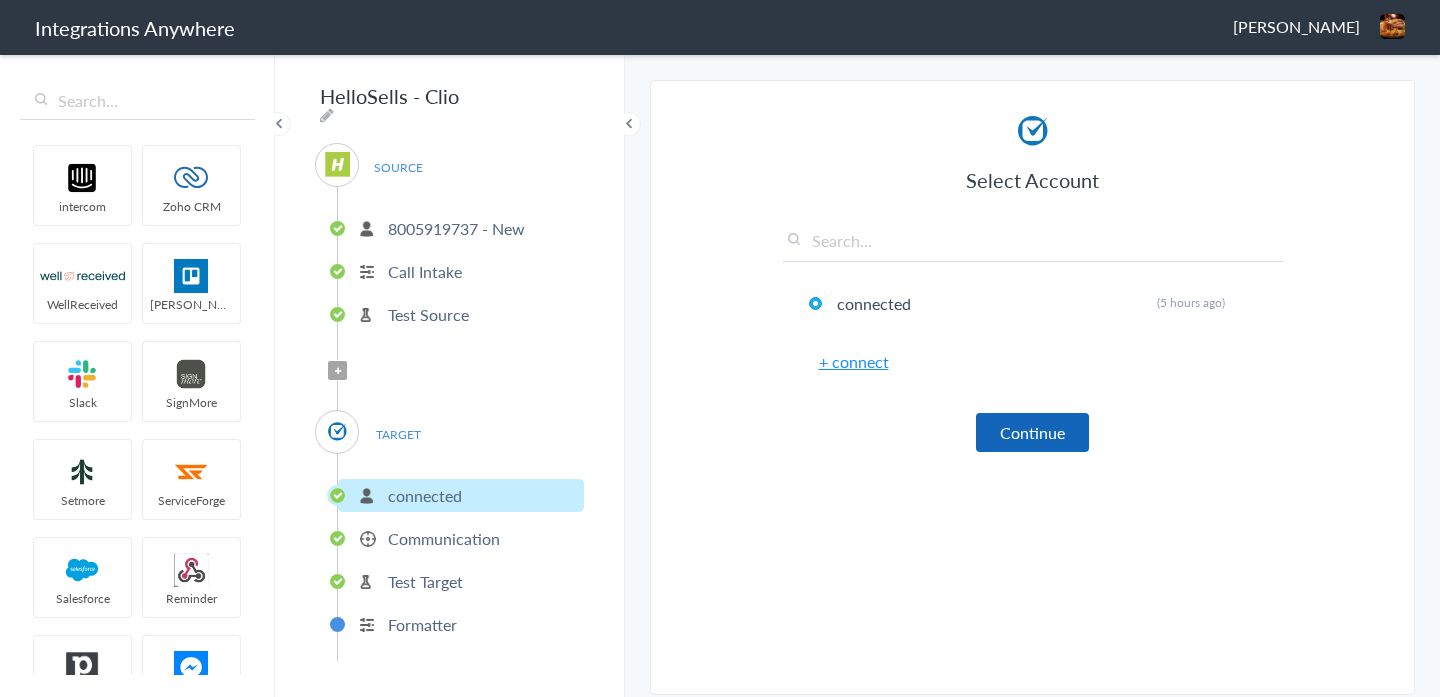 click on "Continue" at bounding box center (1032, 432) 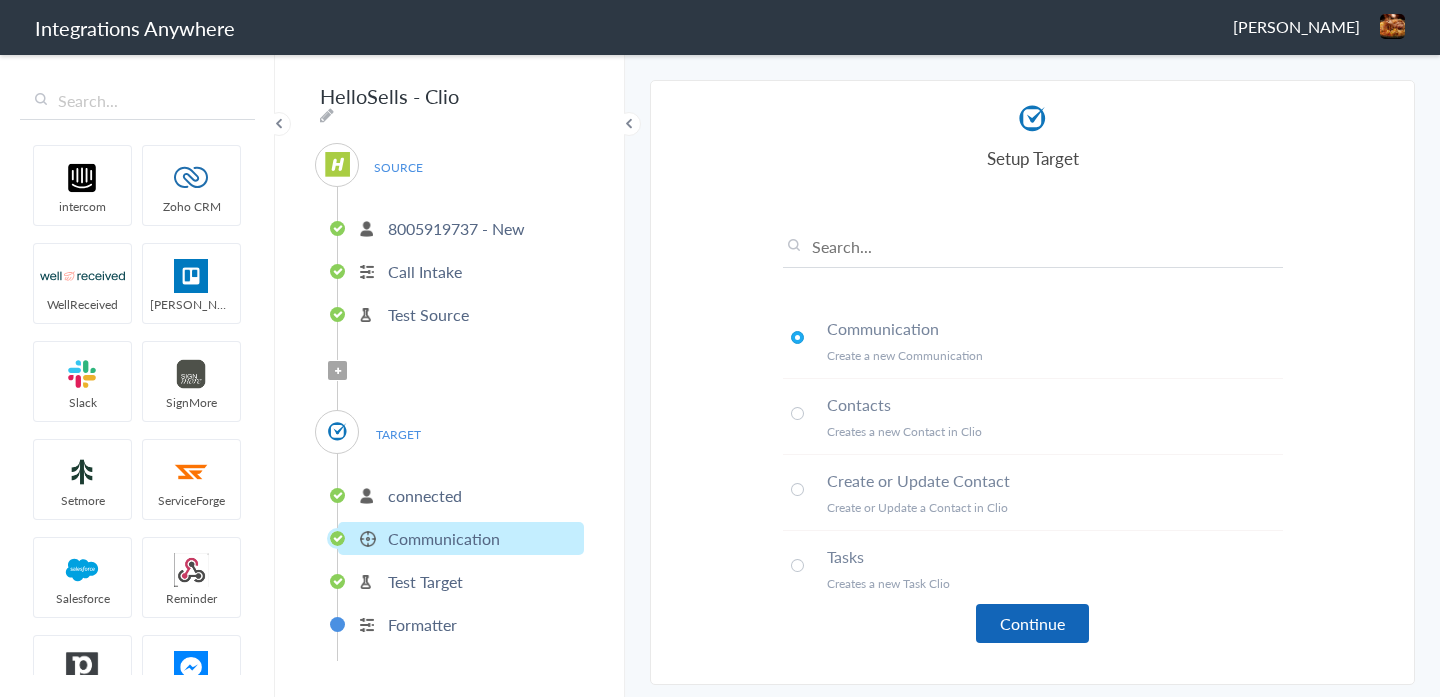 click on "Continue" at bounding box center [1032, 623] 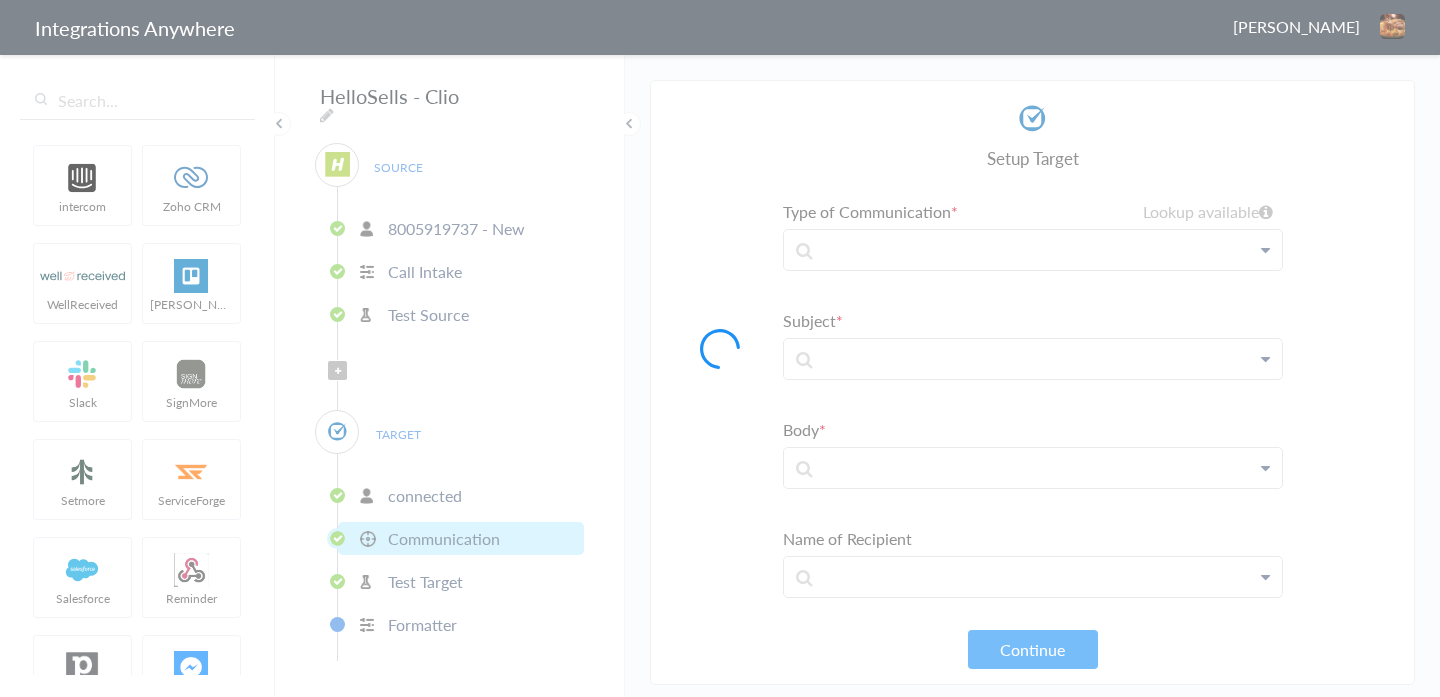 click at bounding box center [720, 348] 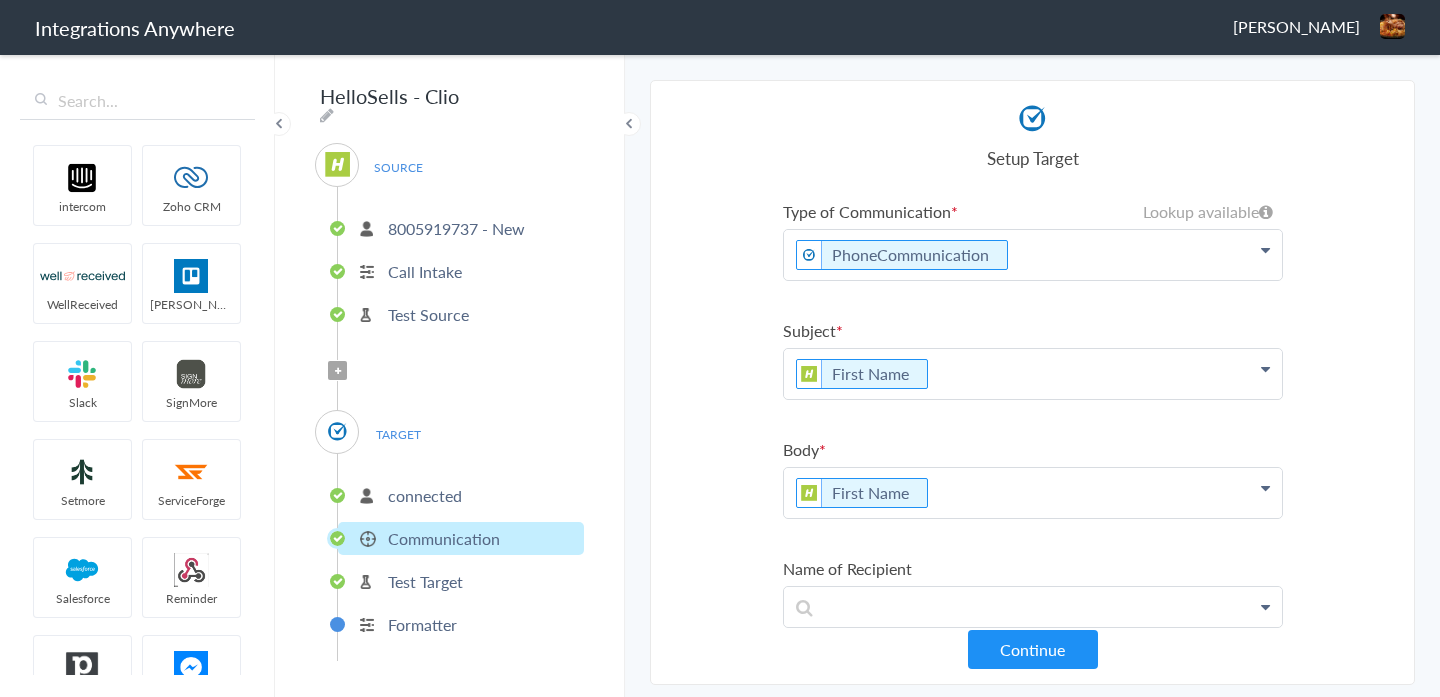 click on "Type of Communication   Lookup available  PhoneCommunication    Clio         HelloSells    First Name Last Name Email Phone Call Start Time Account ID Date stamp HistoryId accountNumber Call Type Message Page URL Call End Time Drop Down Connection Id Caller ID Brief Description of question Staff ID Call Closing Note   Subject First Name   First Name Last Name Email Phone Call Start Time Account ID Date stamp HistoryId accountNumber Call Type Message Page URL Call End Time Drop Down Connection Id Caller ID Brief Description of question Staff ID Call Closing Note Body First Name   First Name Last Name Email Phone Call Start Time Account ID Date stamp HistoryId accountNumber Call Type Message Page URL Call End Time Drop Down Connection Id Caller ID Brief Description of question Staff ID Call Closing Note Name of Recipient Name of Sender Date of Communication First Name Last Name Email Phone Call Start Time Account ID Date stamp HistoryId accountNumber Call Type Message Page URL Call End Time Drop Down Staff ID" at bounding box center [1033, 686] 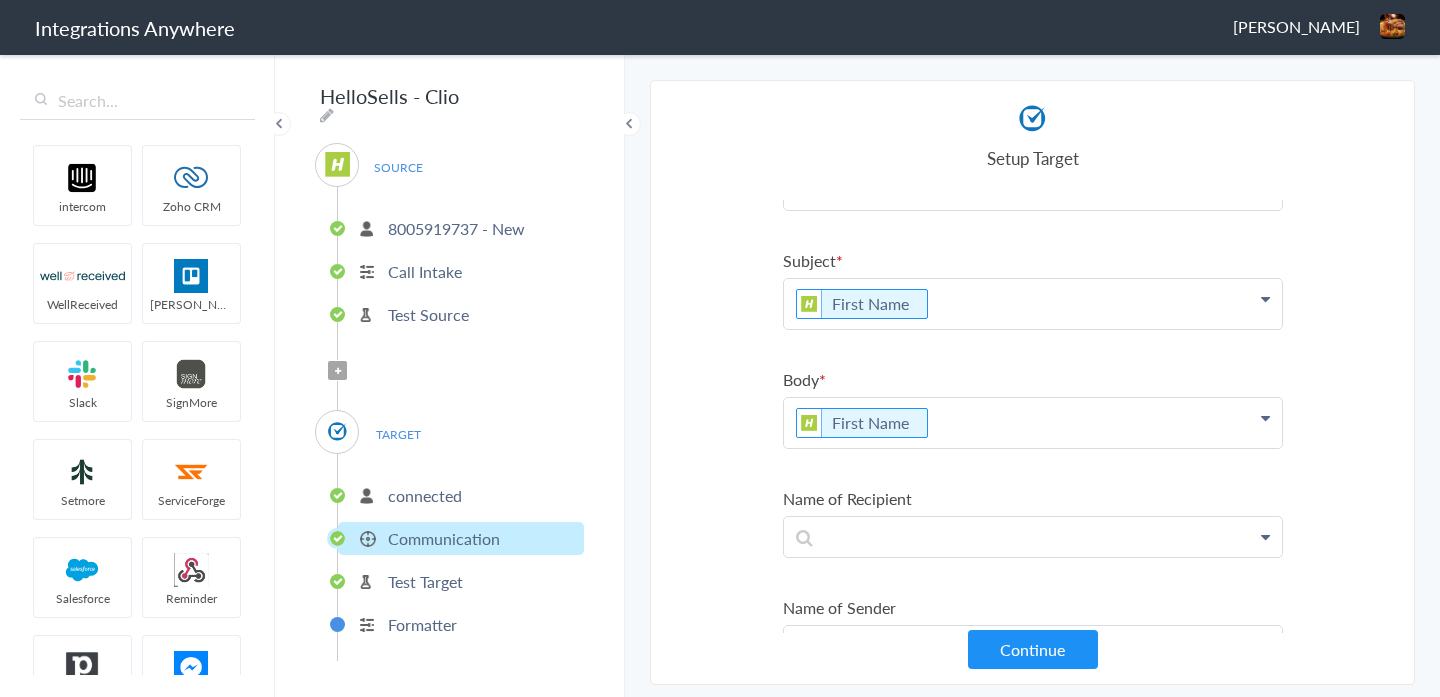 scroll, scrollTop: 0, scrollLeft: 0, axis: both 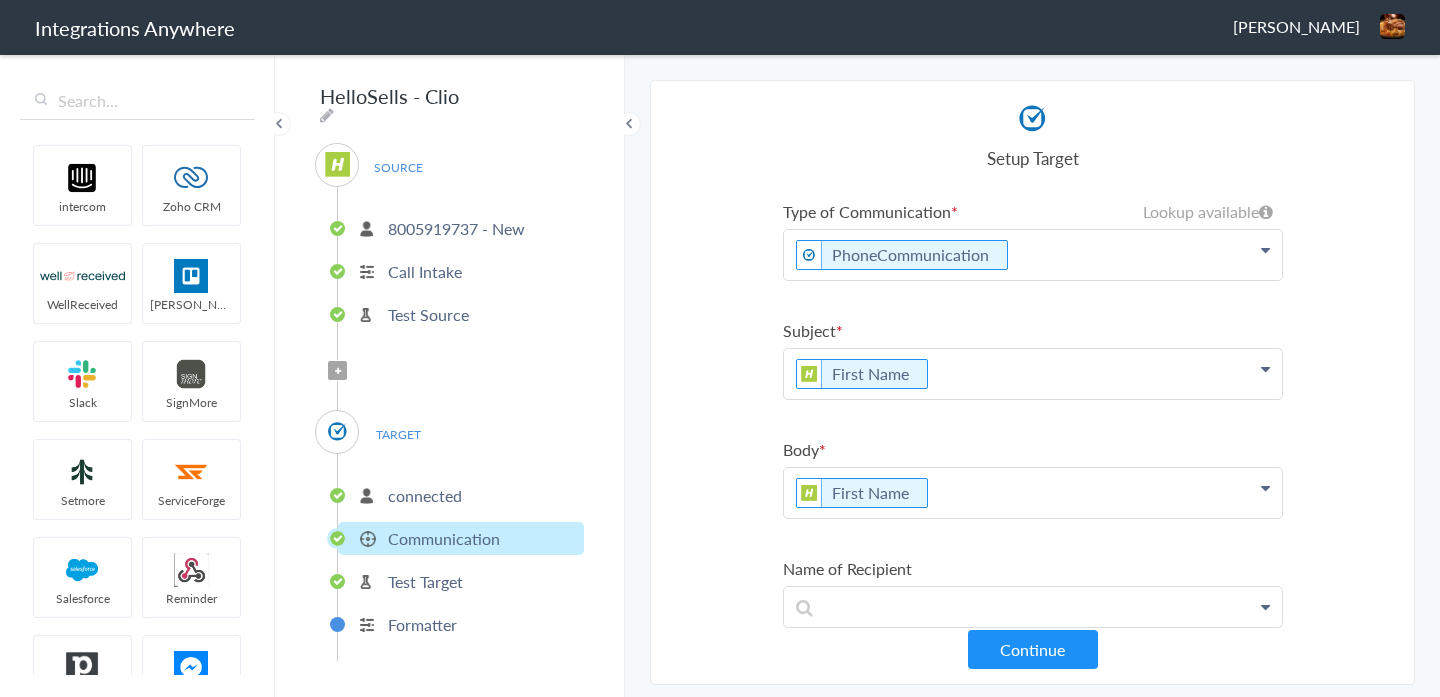 click on "connected" at bounding box center (461, 495) 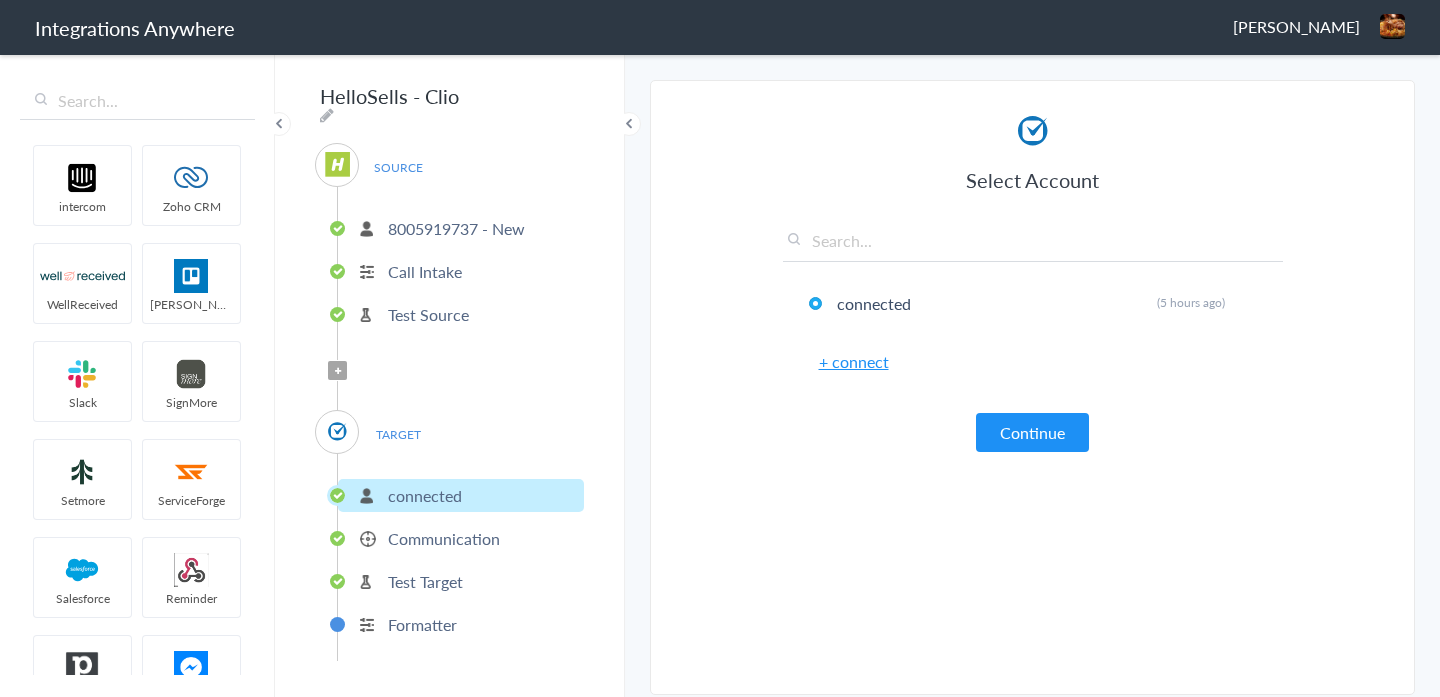 click on "+ connect" at bounding box center [854, 361] 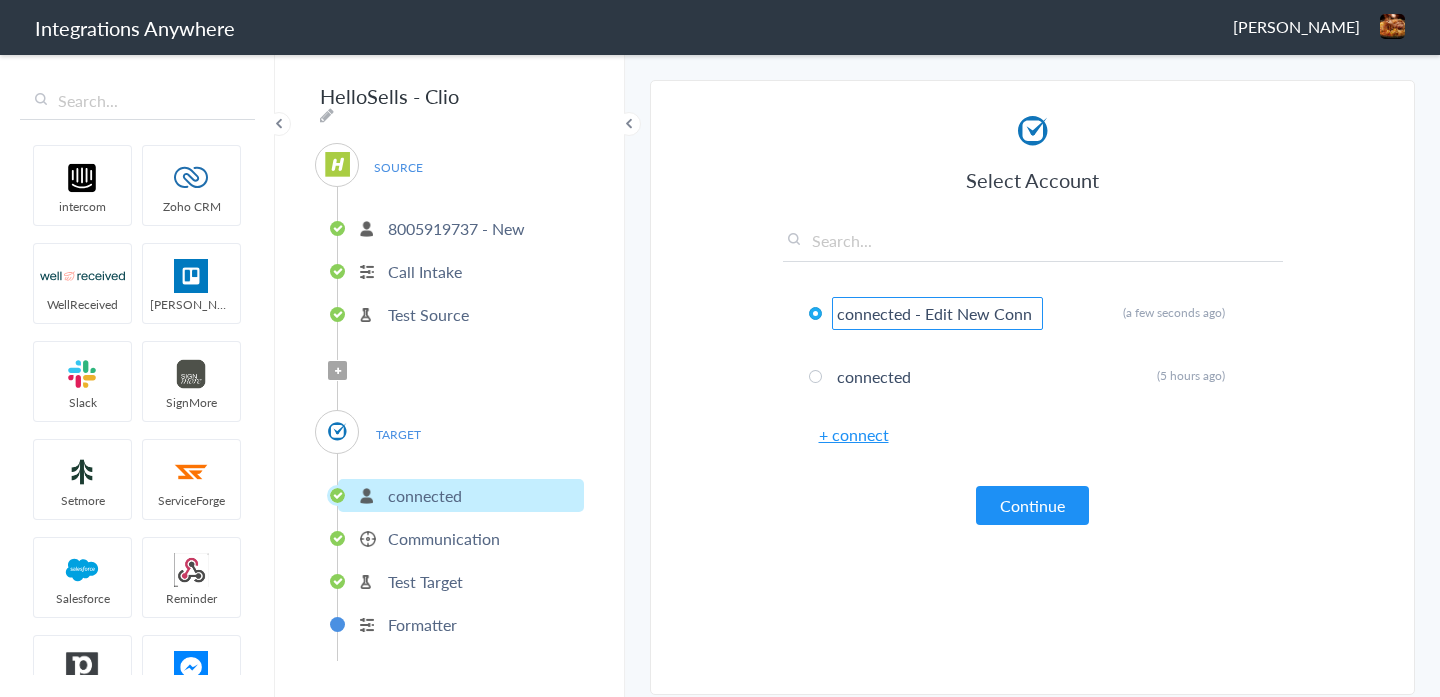 scroll, scrollTop: 0, scrollLeft: 23, axis: horizontal 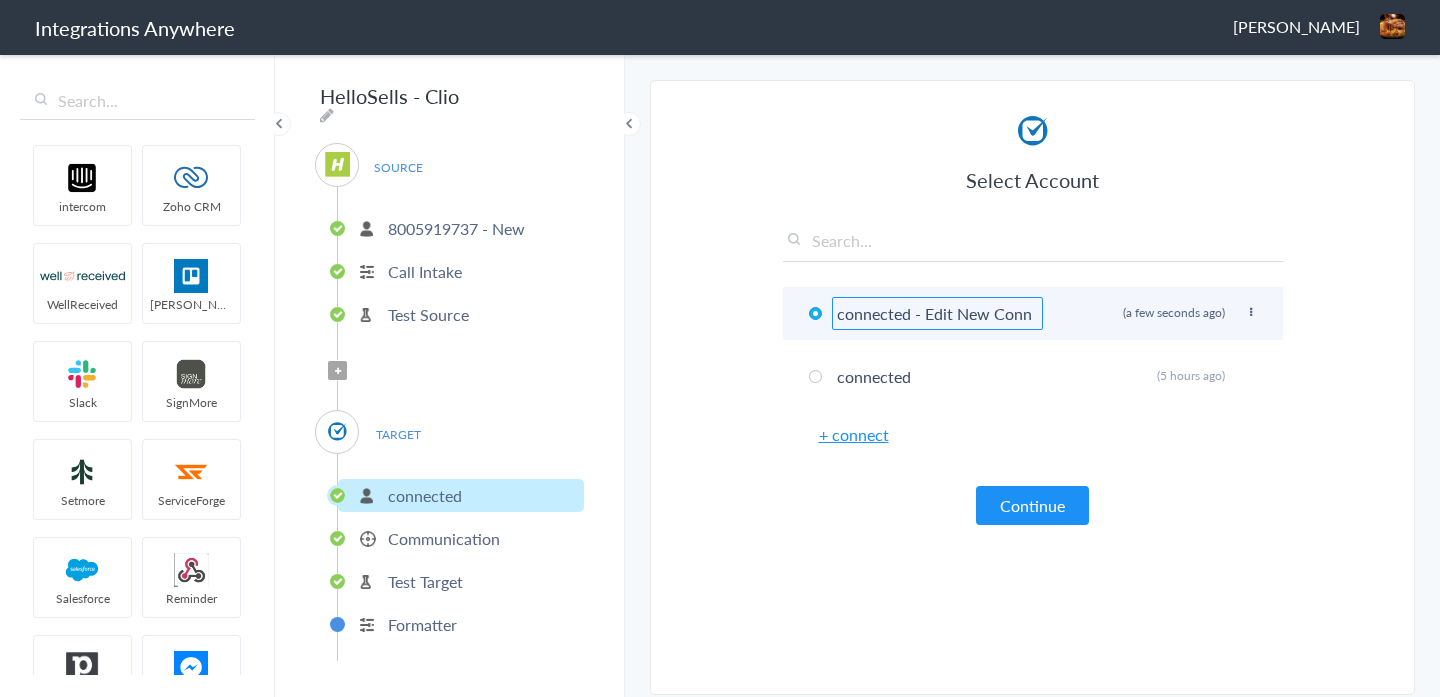 type on "connected - Edit New Conn" 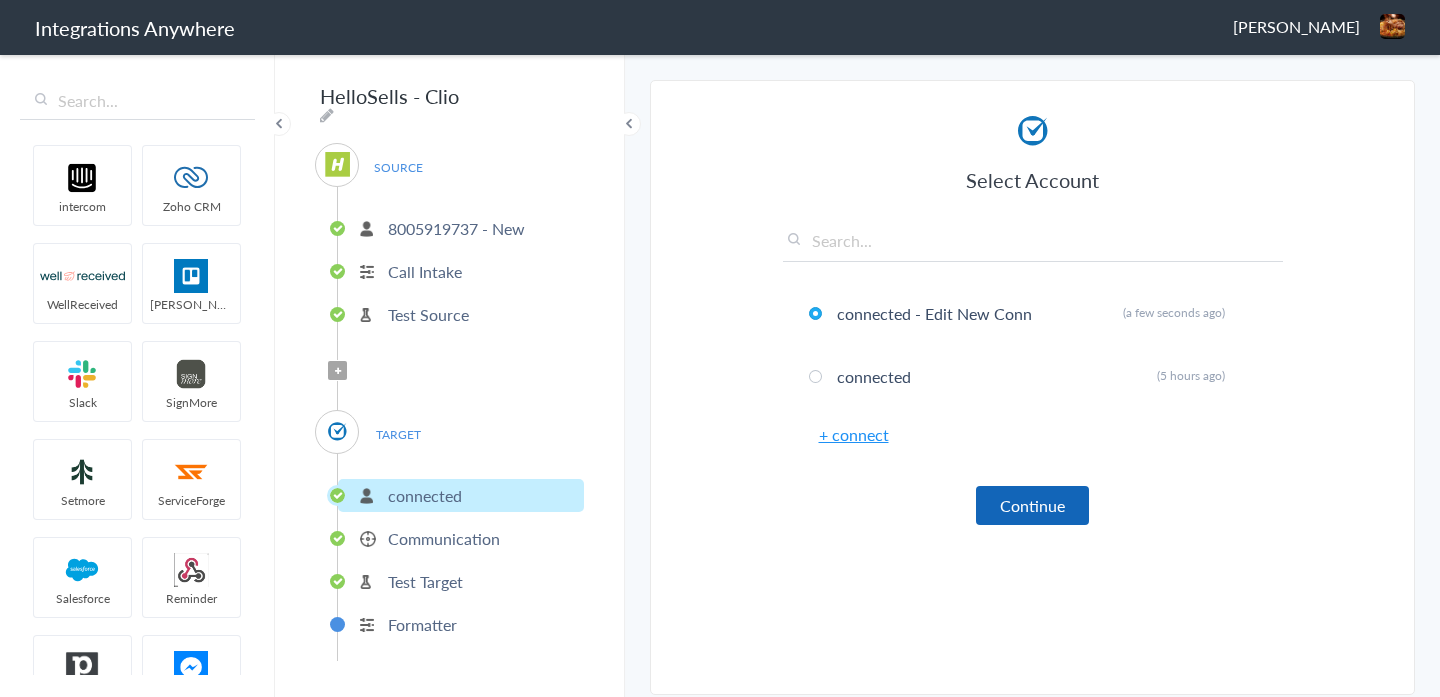 click on "Continue" at bounding box center [1032, 505] 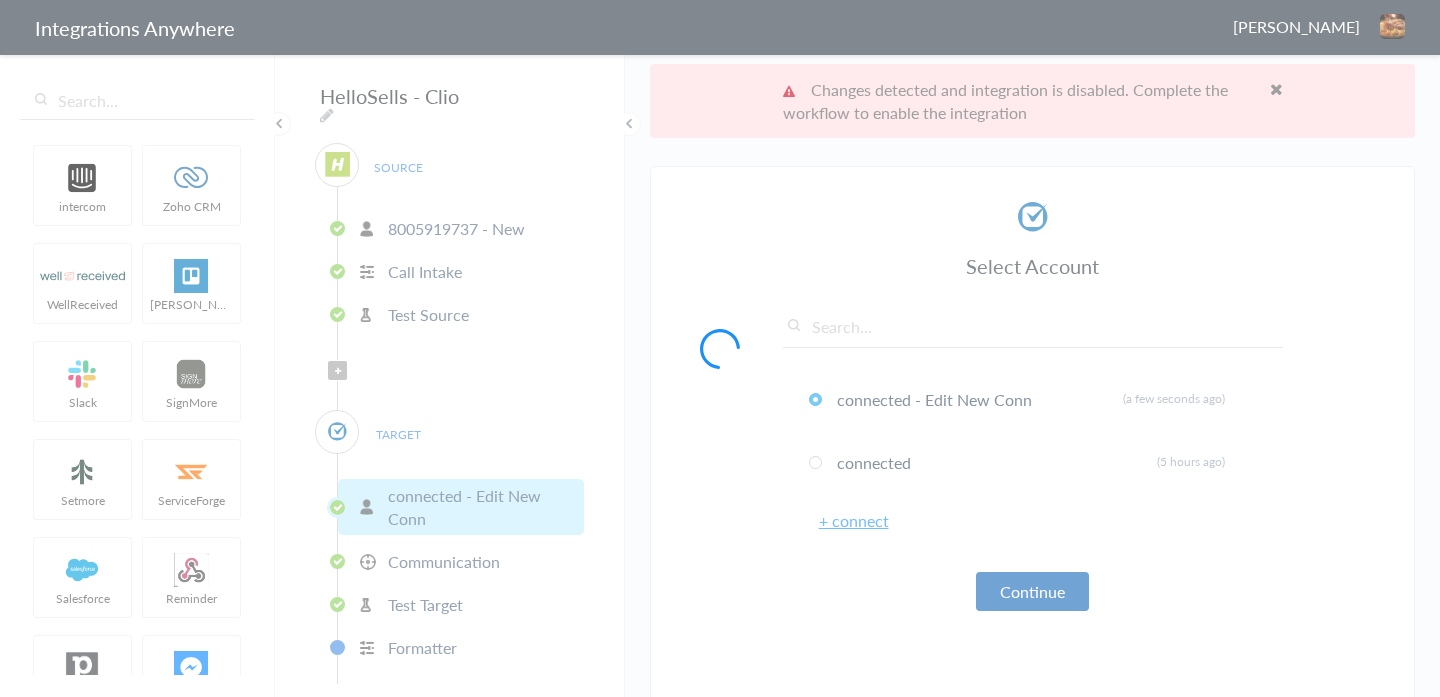 type 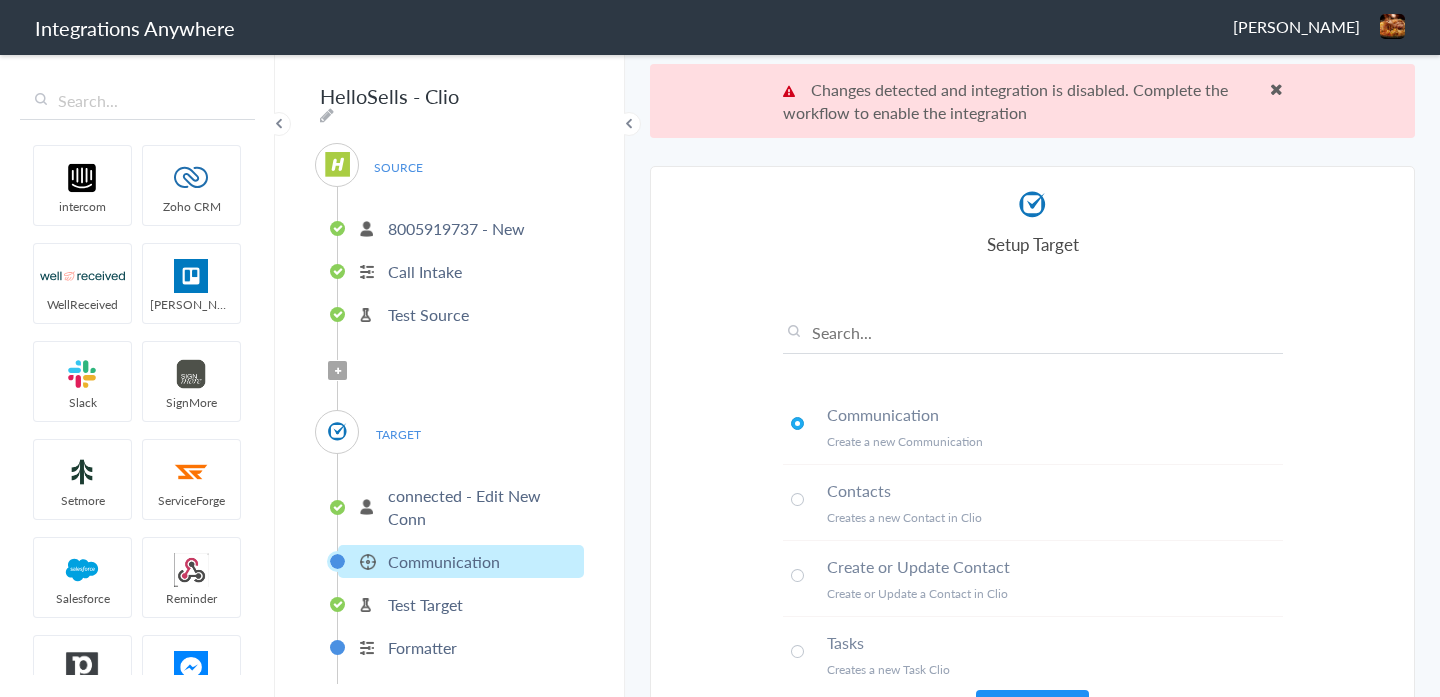 click at bounding box center (1276, 89) 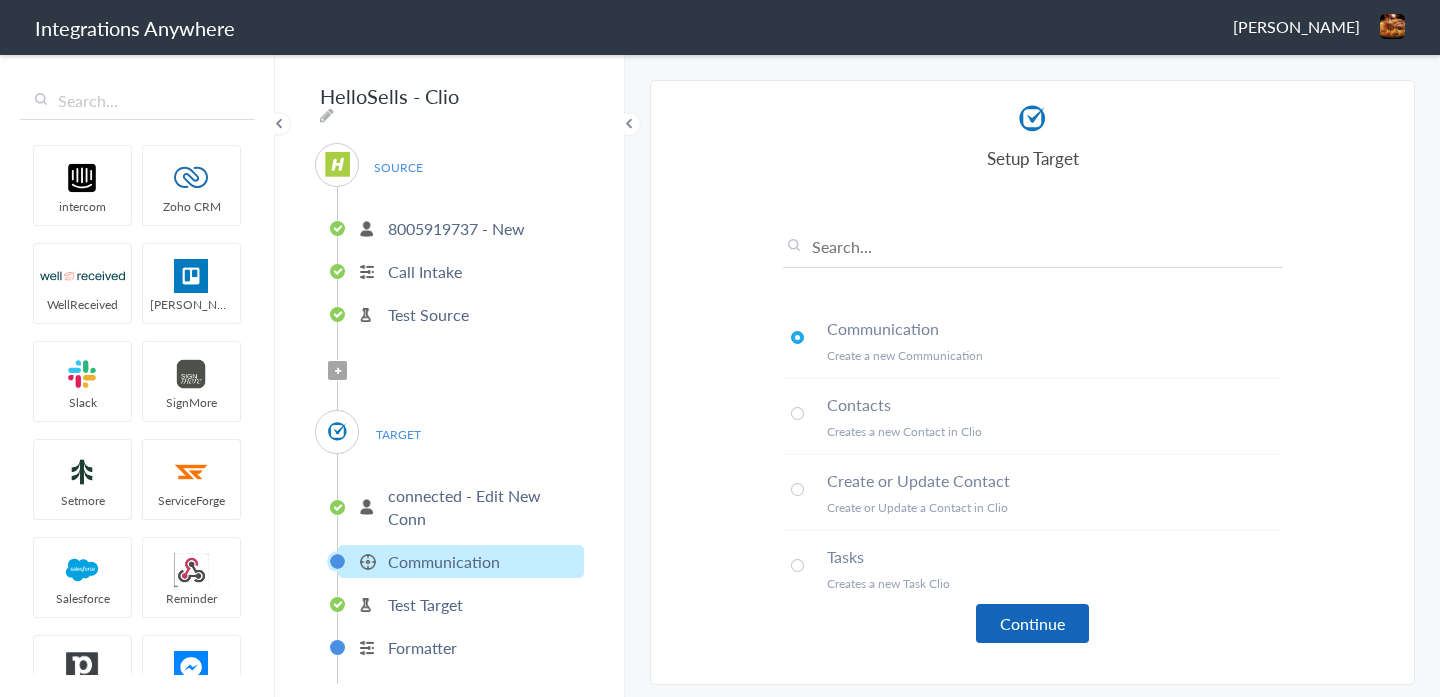 click on "Continue" at bounding box center [1032, 623] 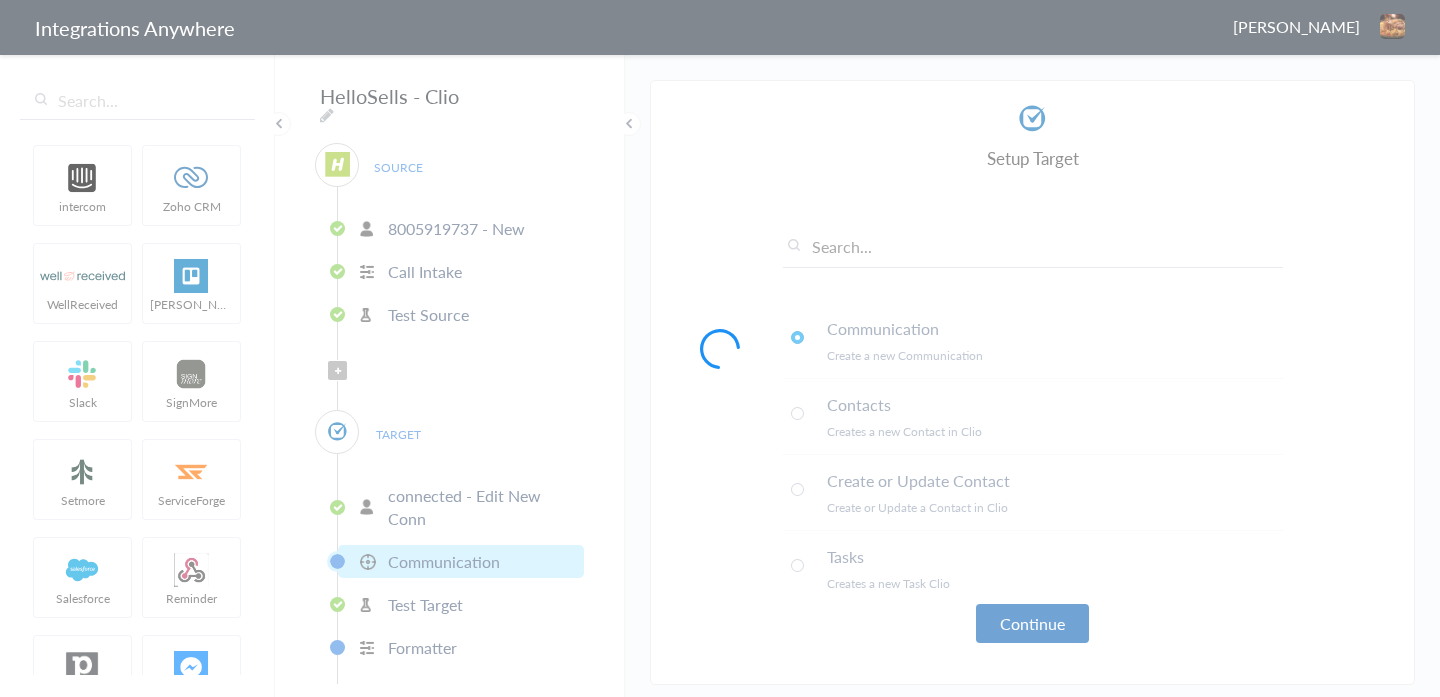 type 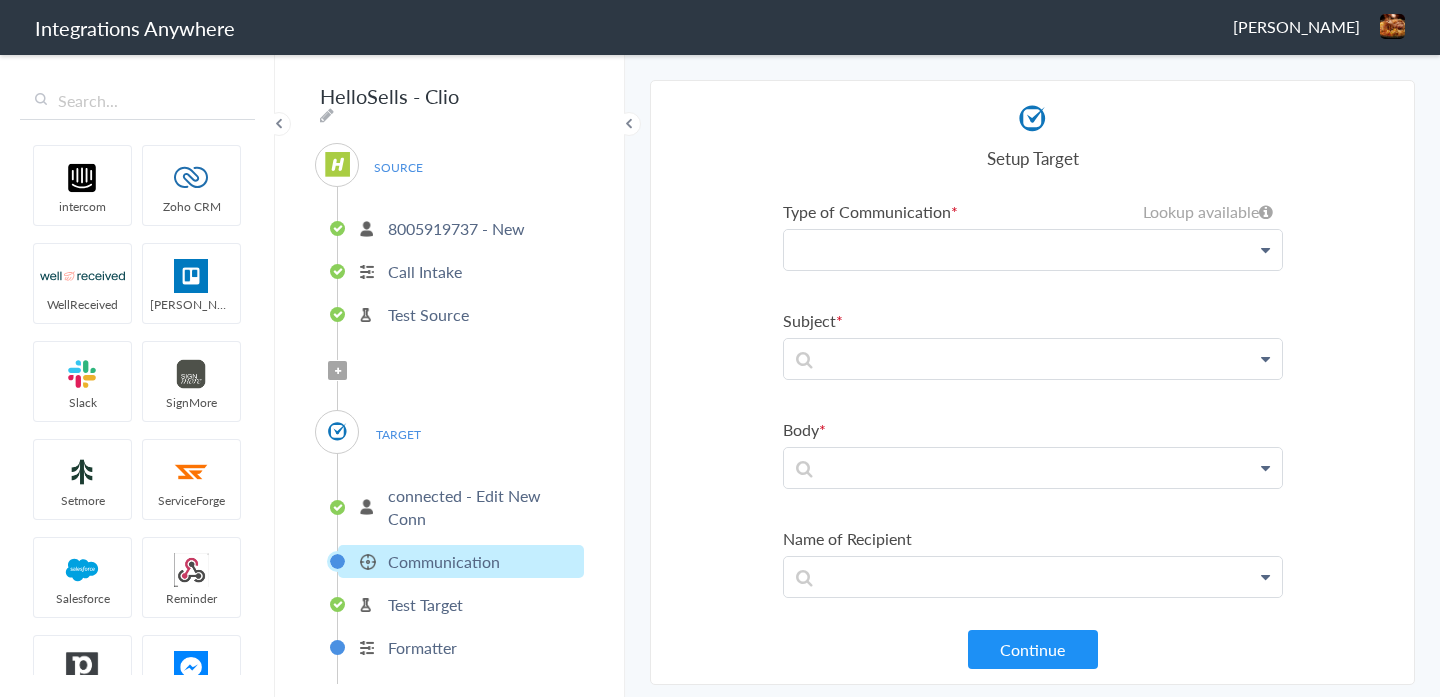 click at bounding box center (1033, 250) 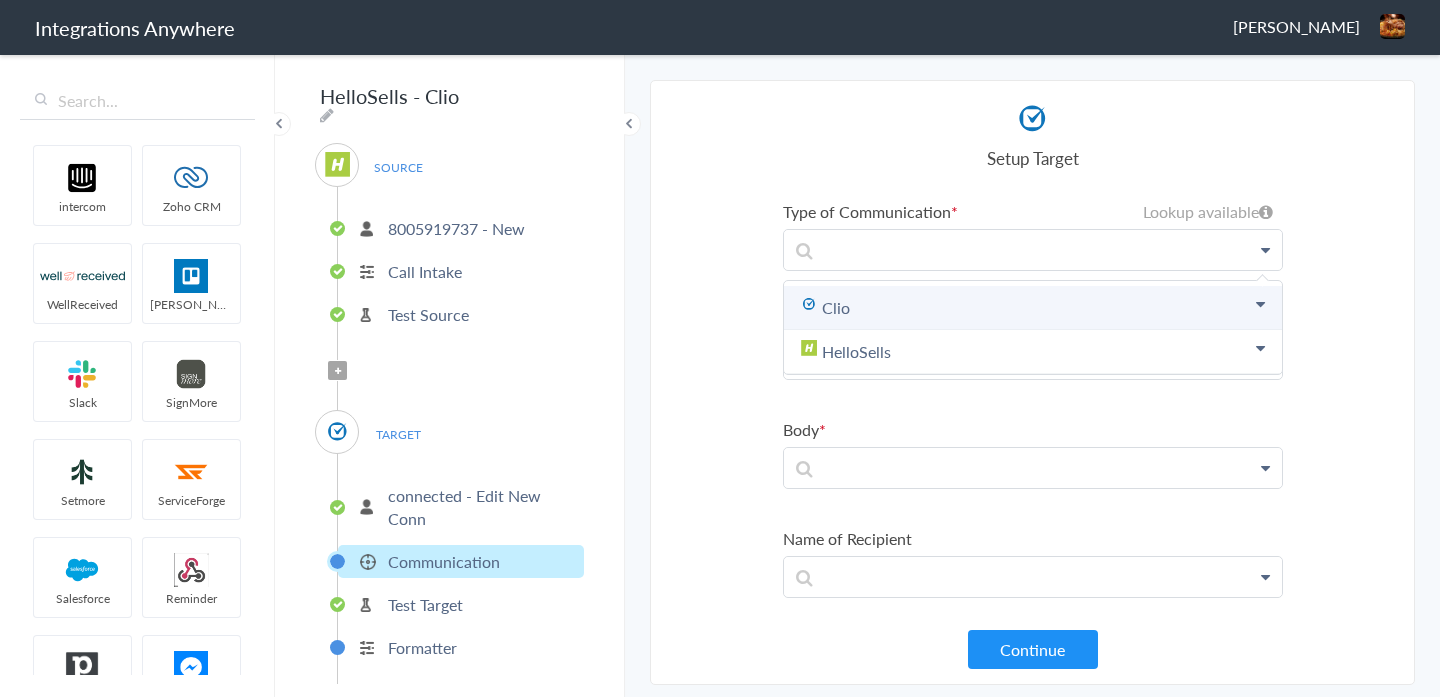 click on "Clio" at bounding box center [1033, 308] 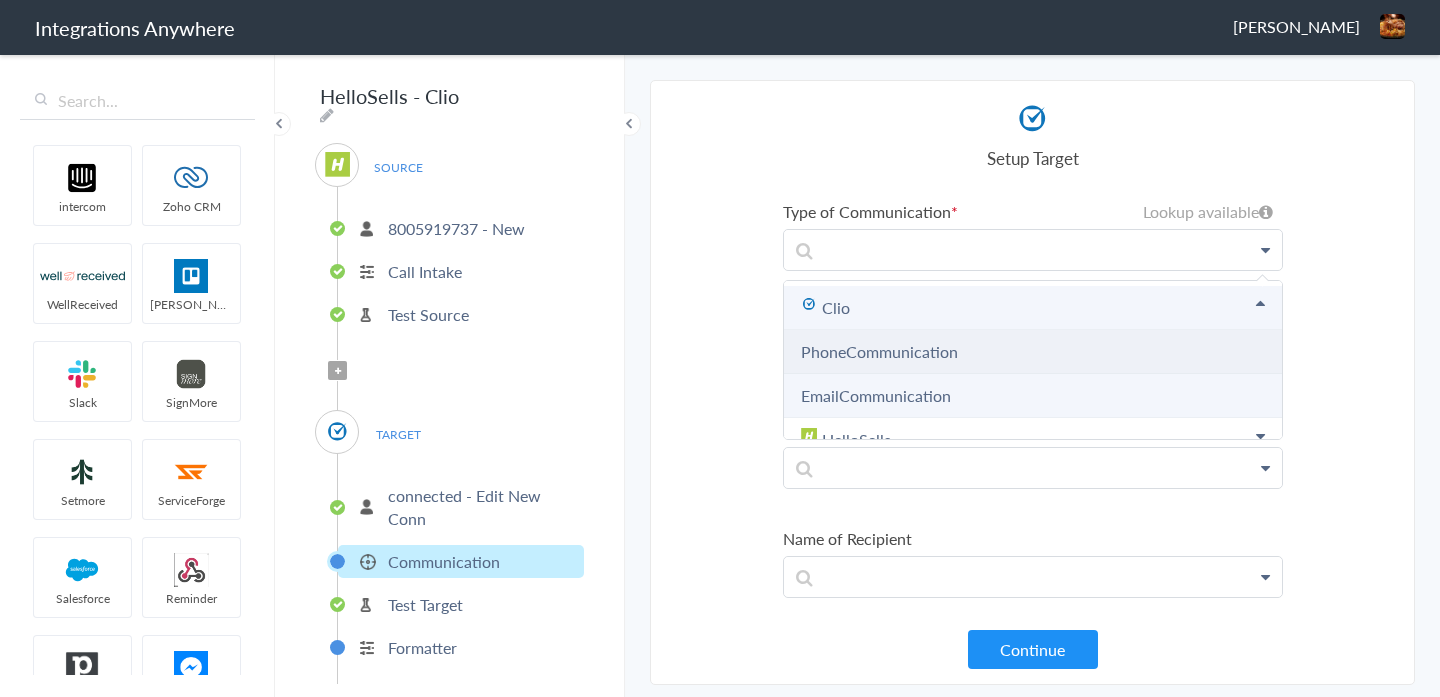 click on "PhoneCommunication" at bounding box center [879, 351] 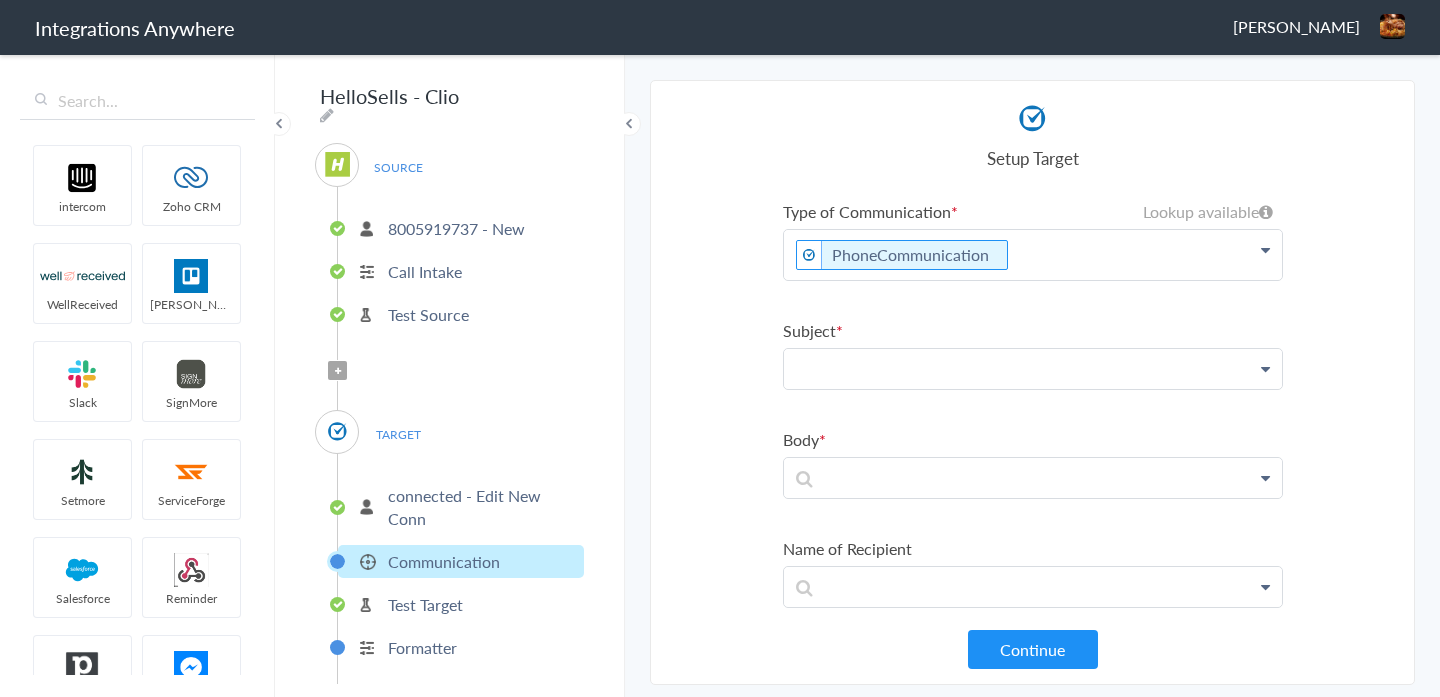 click at bounding box center (1033, 255) 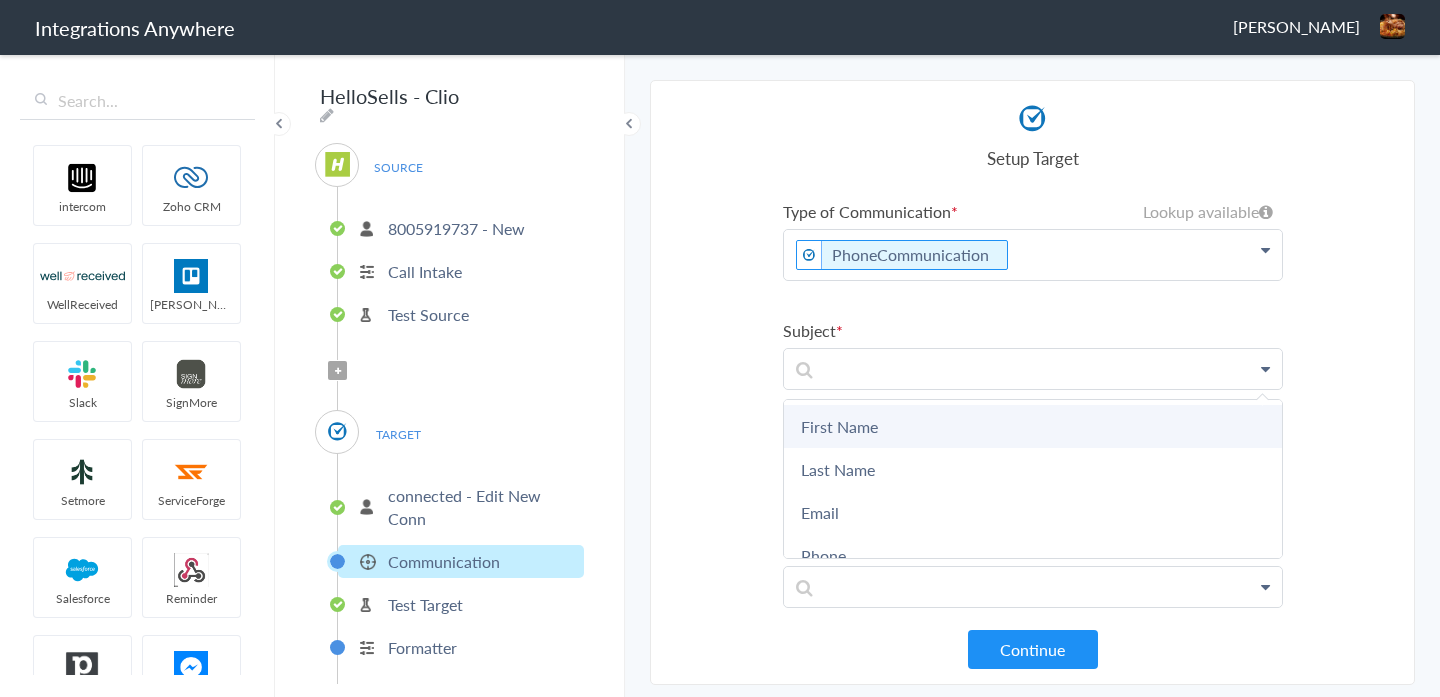 click on "First Name" at bounding box center [0, 0] 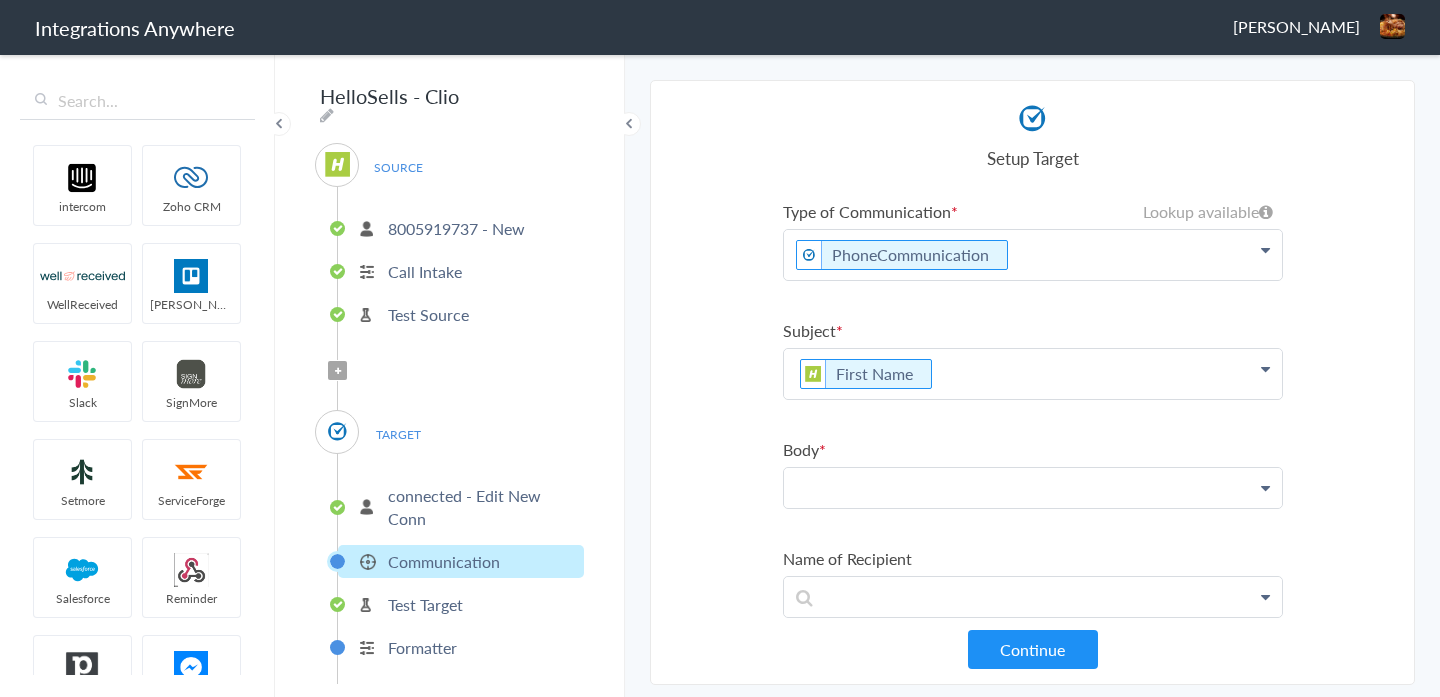 click at bounding box center (1033, 255) 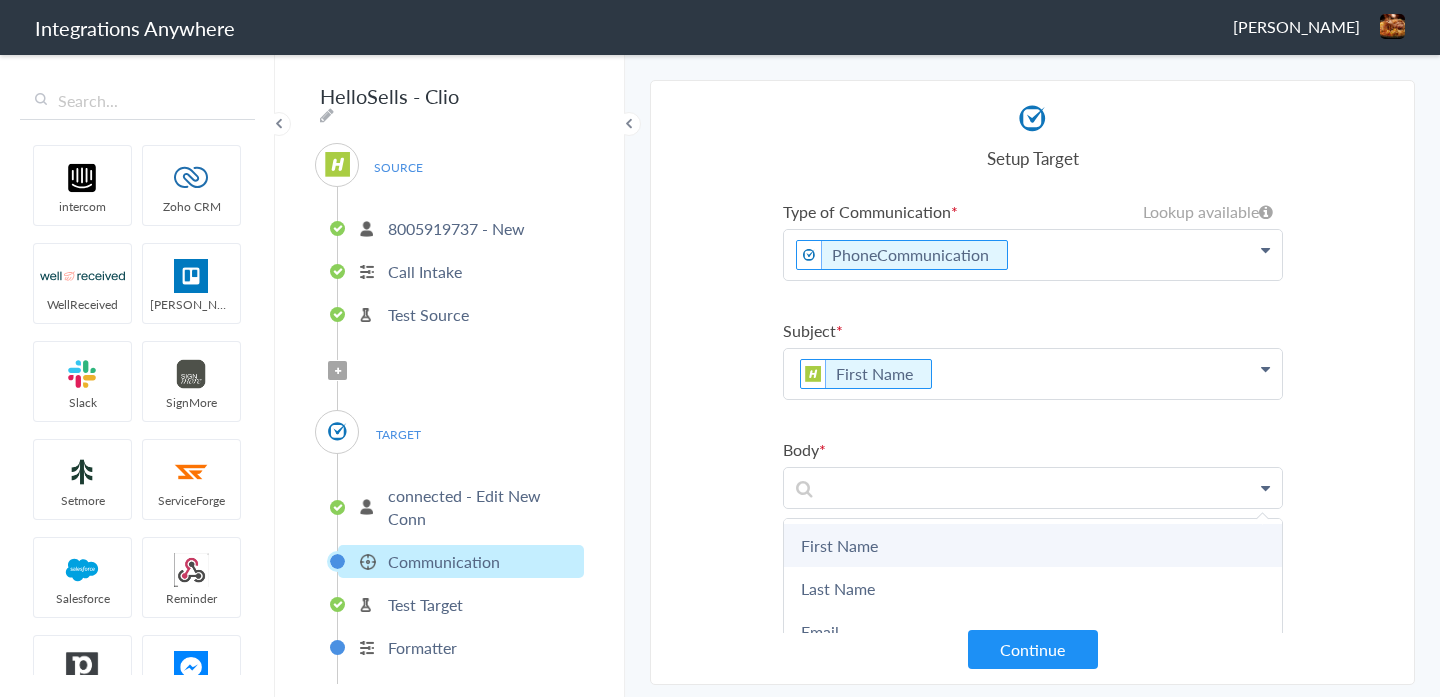 click on "First Name" at bounding box center (0, 0) 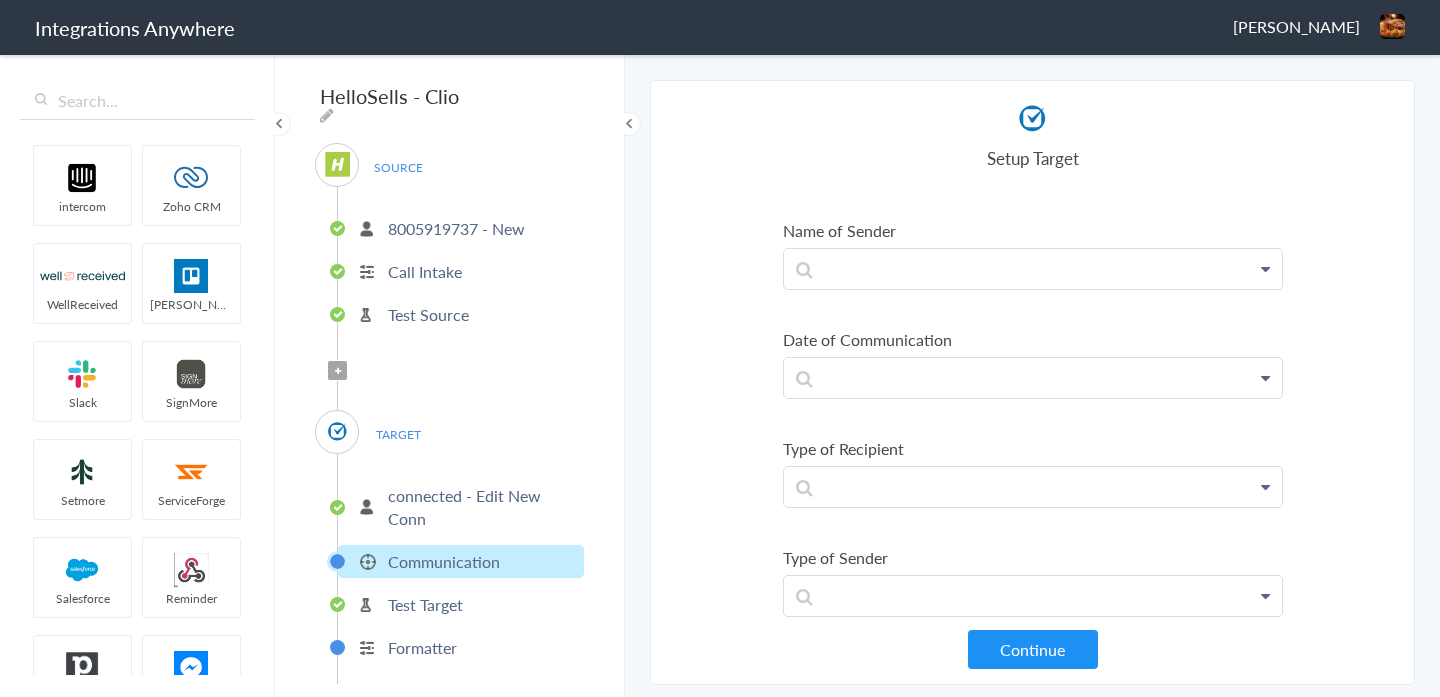 scroll, scrollTop: 399, scrollLeft: 0, axis: vertical 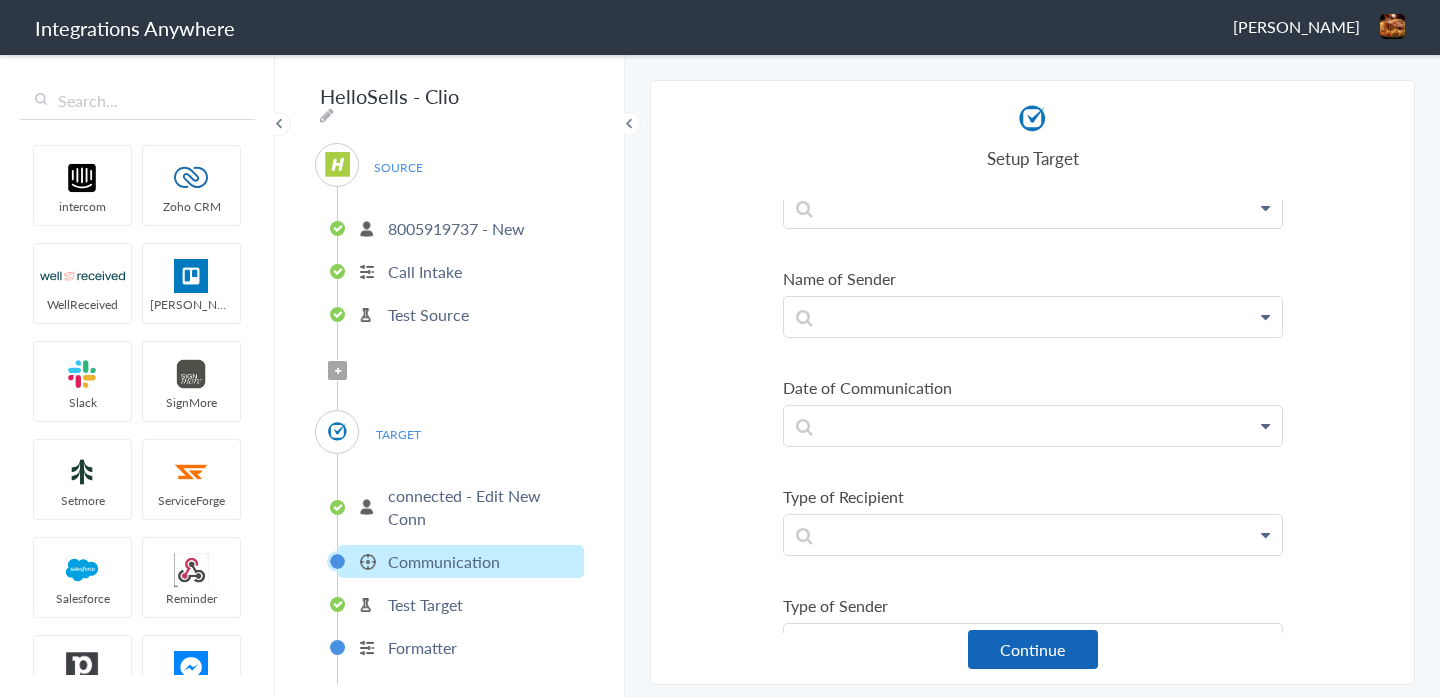 click on "Continue" at bounding box center [1033, 649] 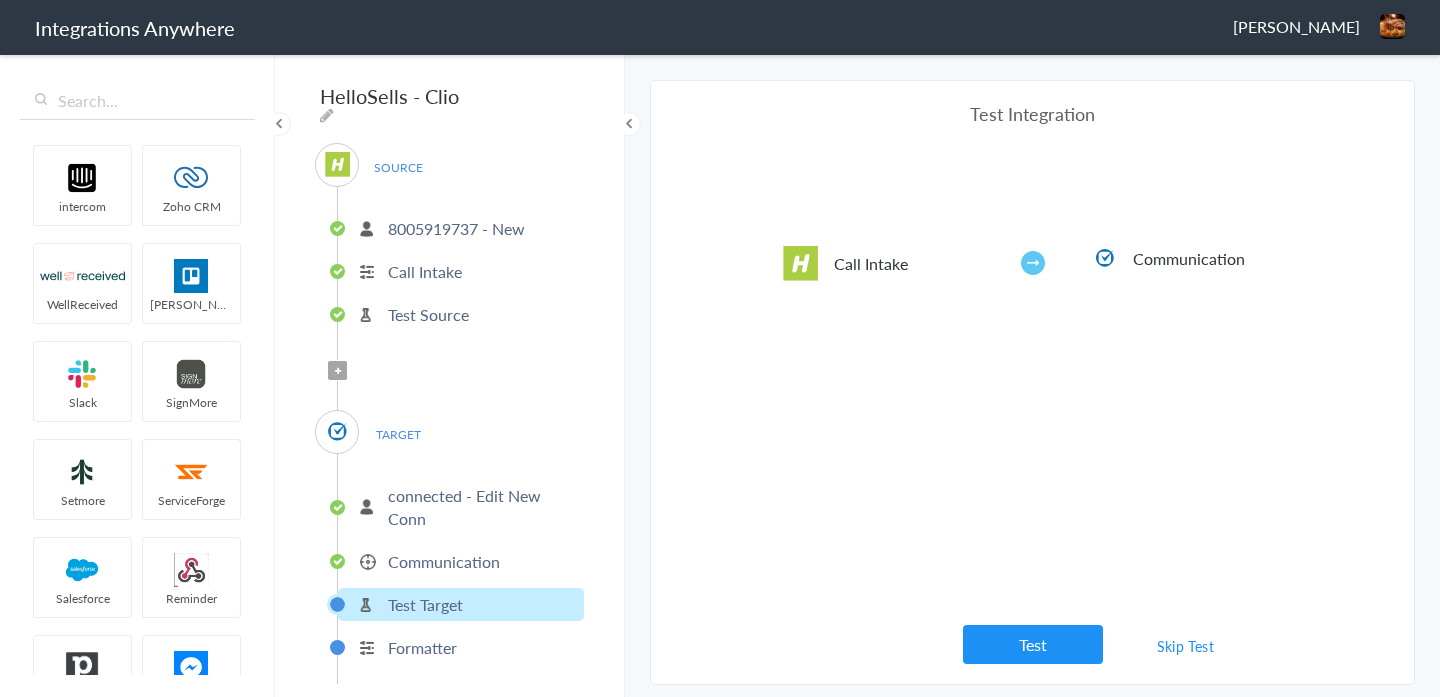 click on "Test" at bounding box center [1033, 644] 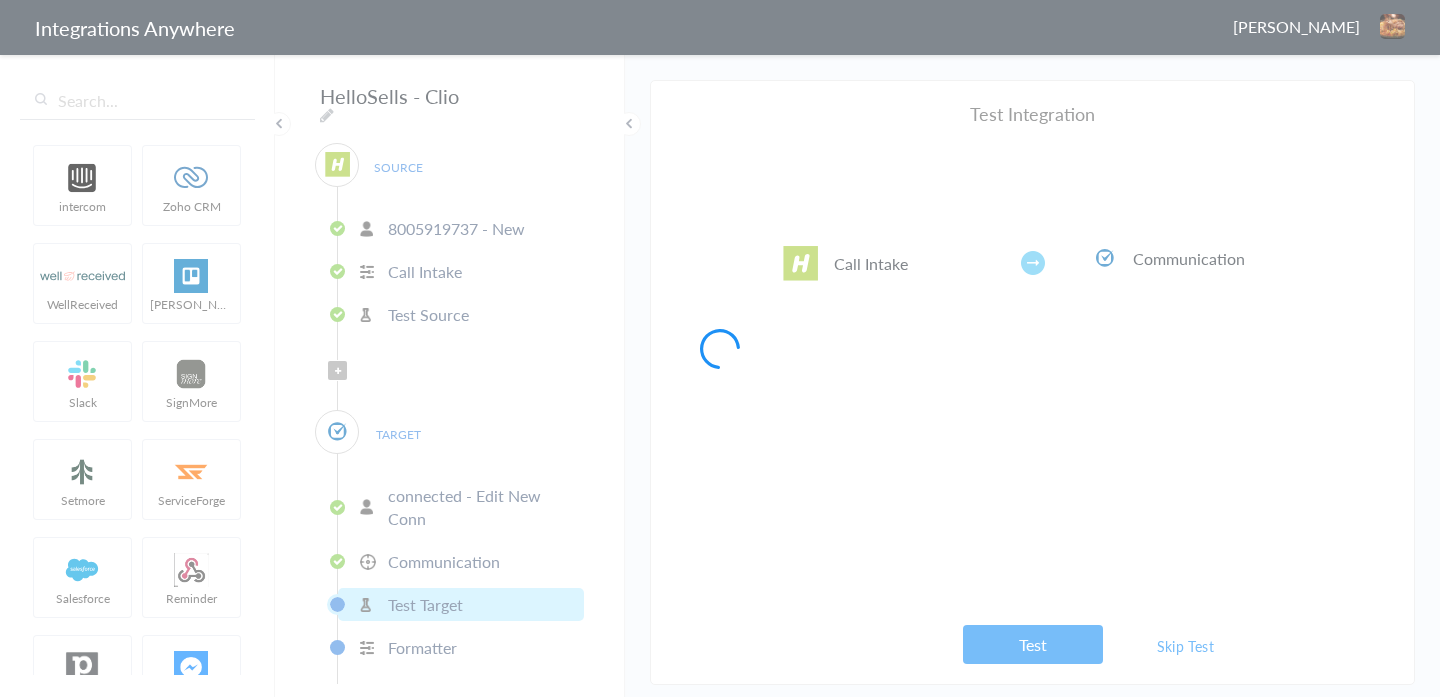 type 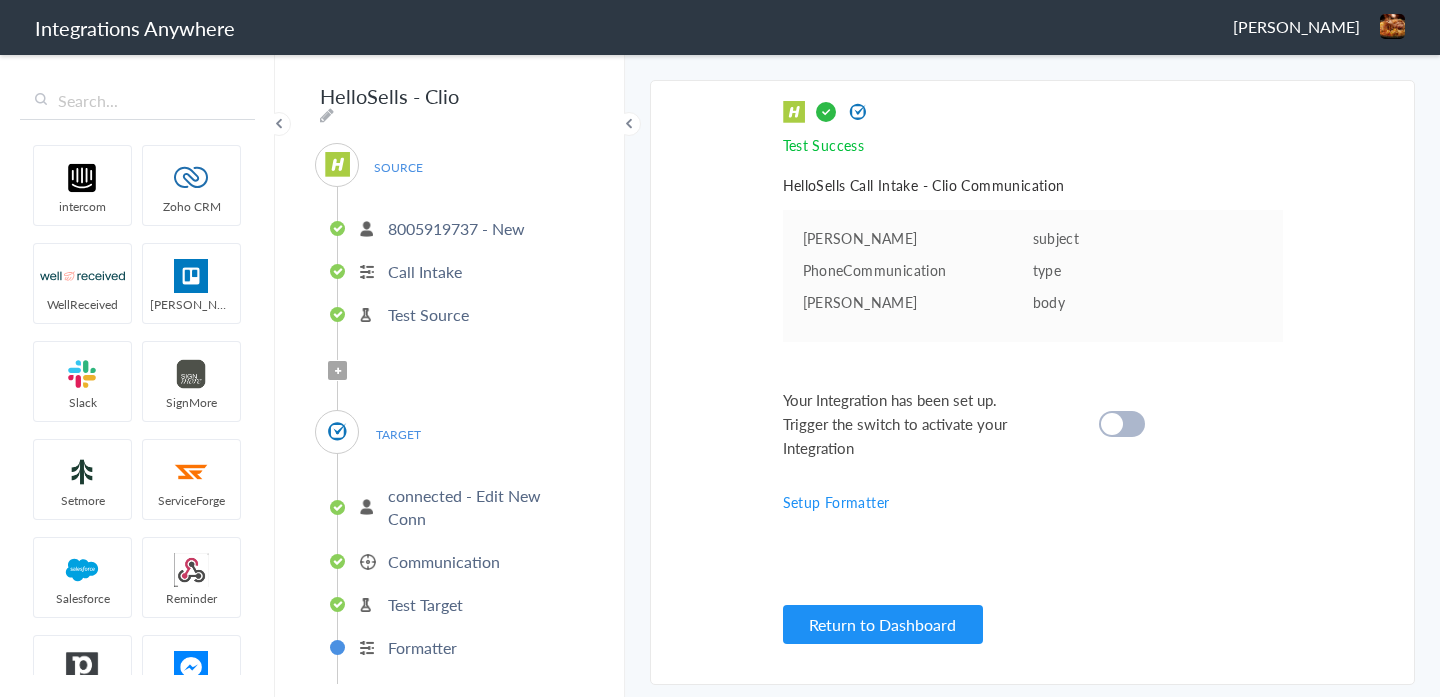 click at bounding box center [1112, 424] 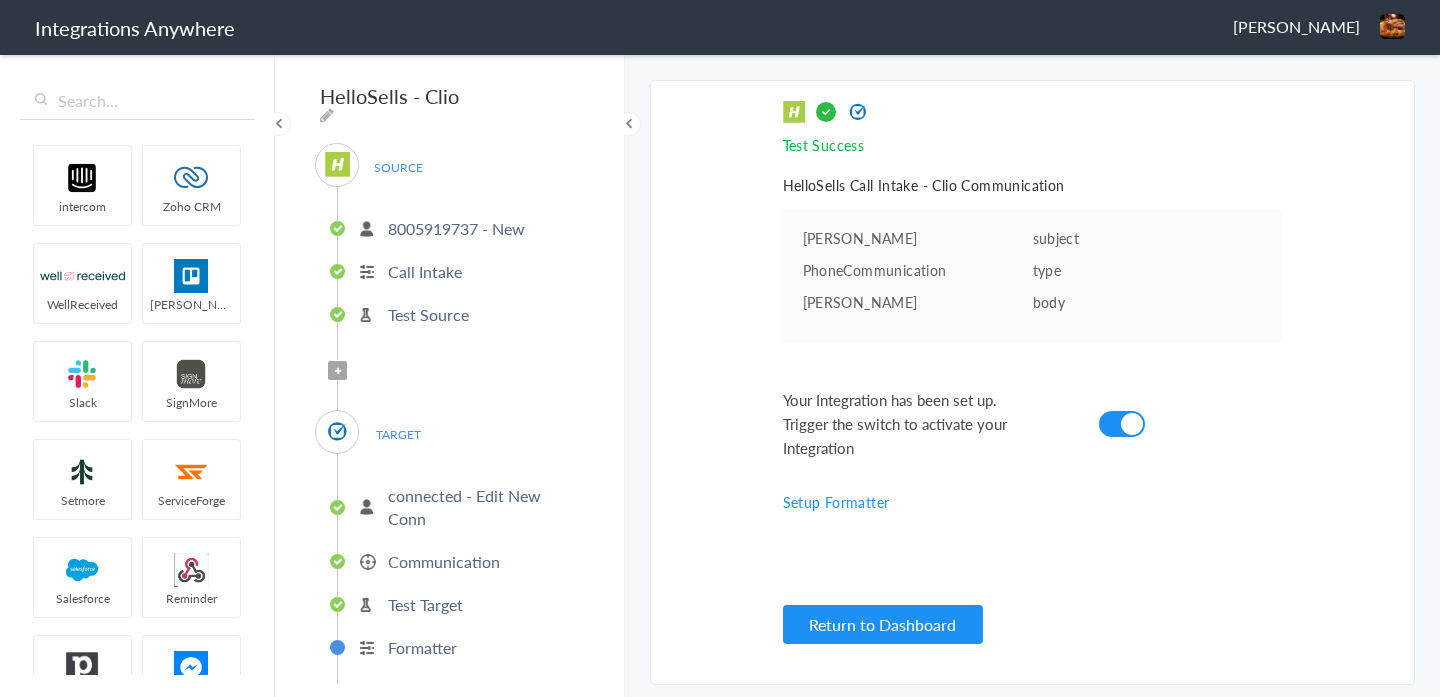click on "Return to Dashboard" at bounding box center (883, 624) 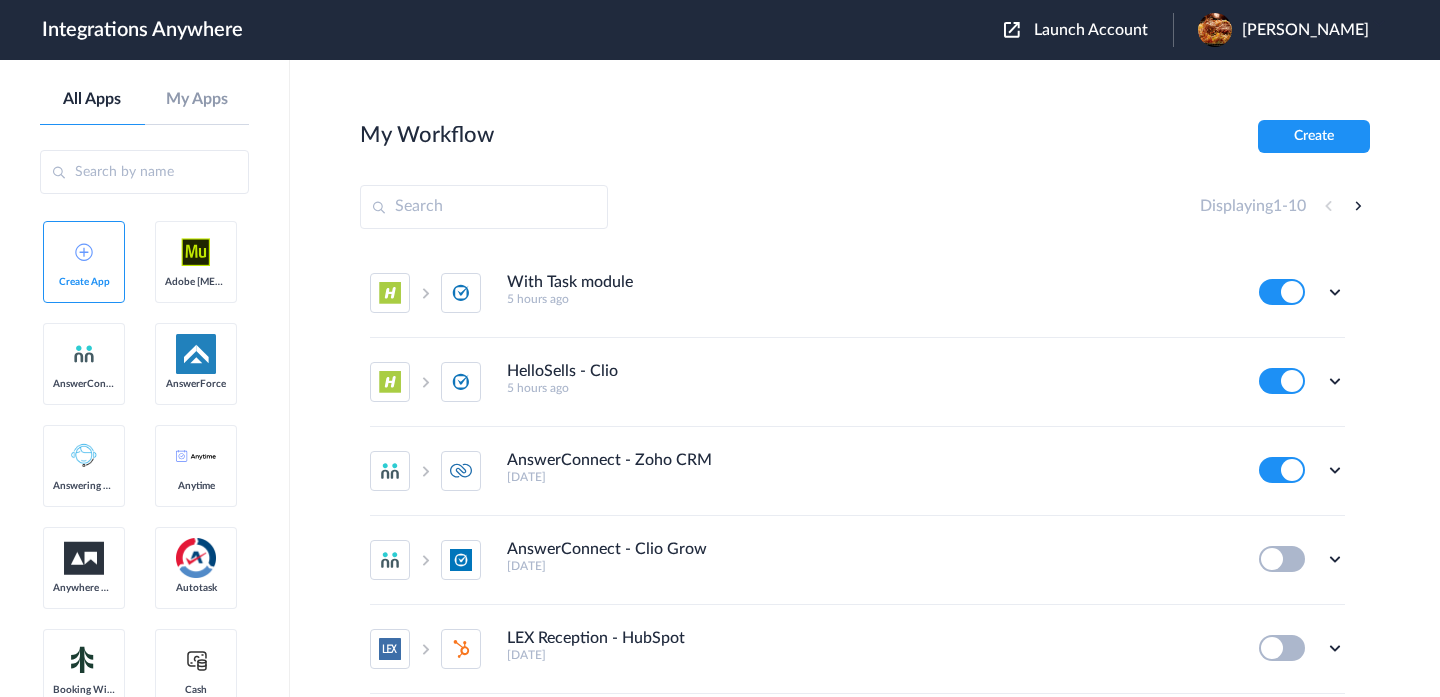scroll, scrollTop: 0, scrollLeft: 0, axis: both 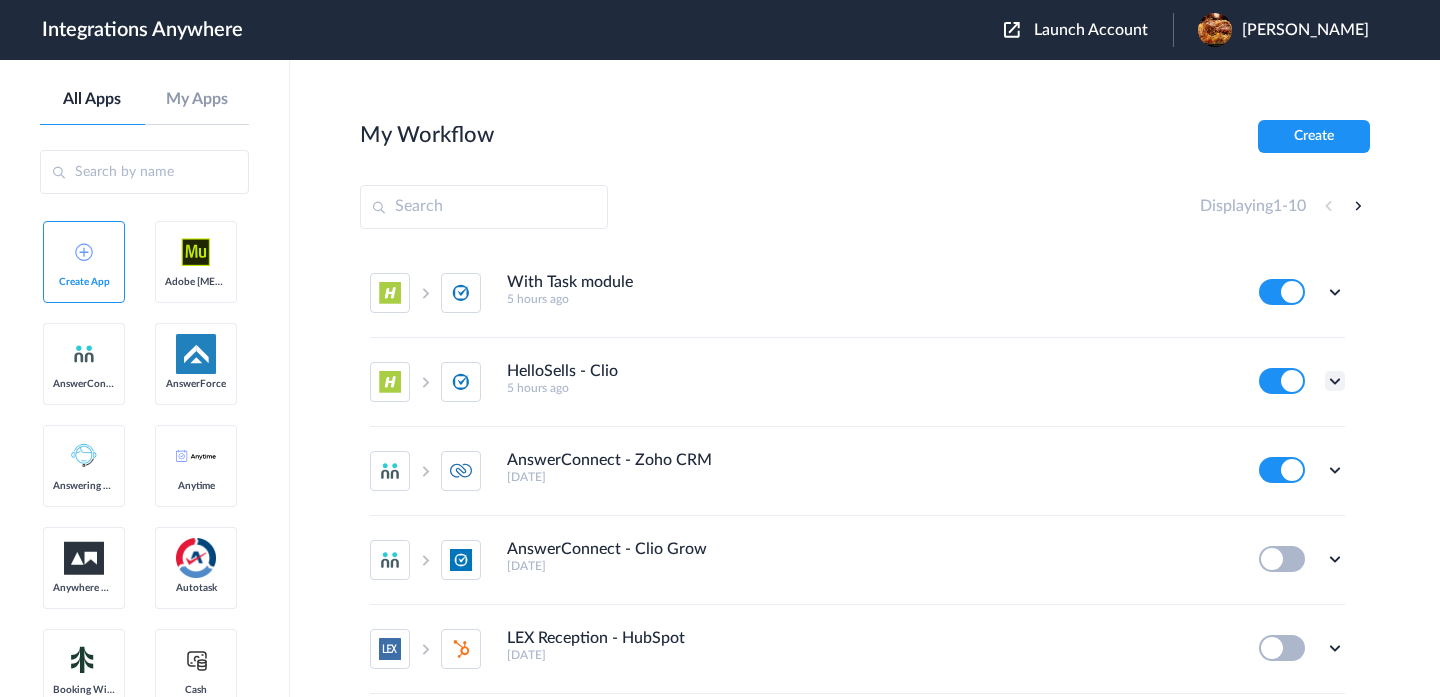 click at bounding box center (1335, 381) 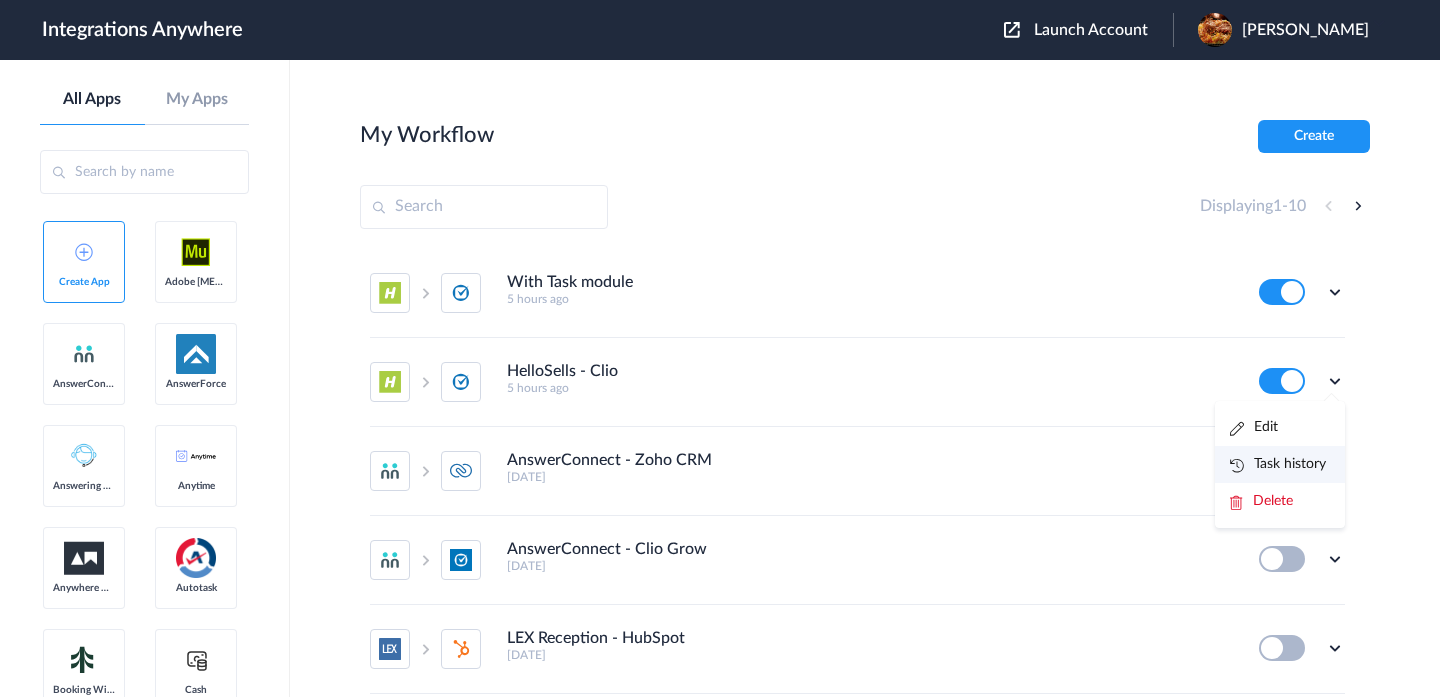 click on "Task history" at bounding box center (1278, 464) 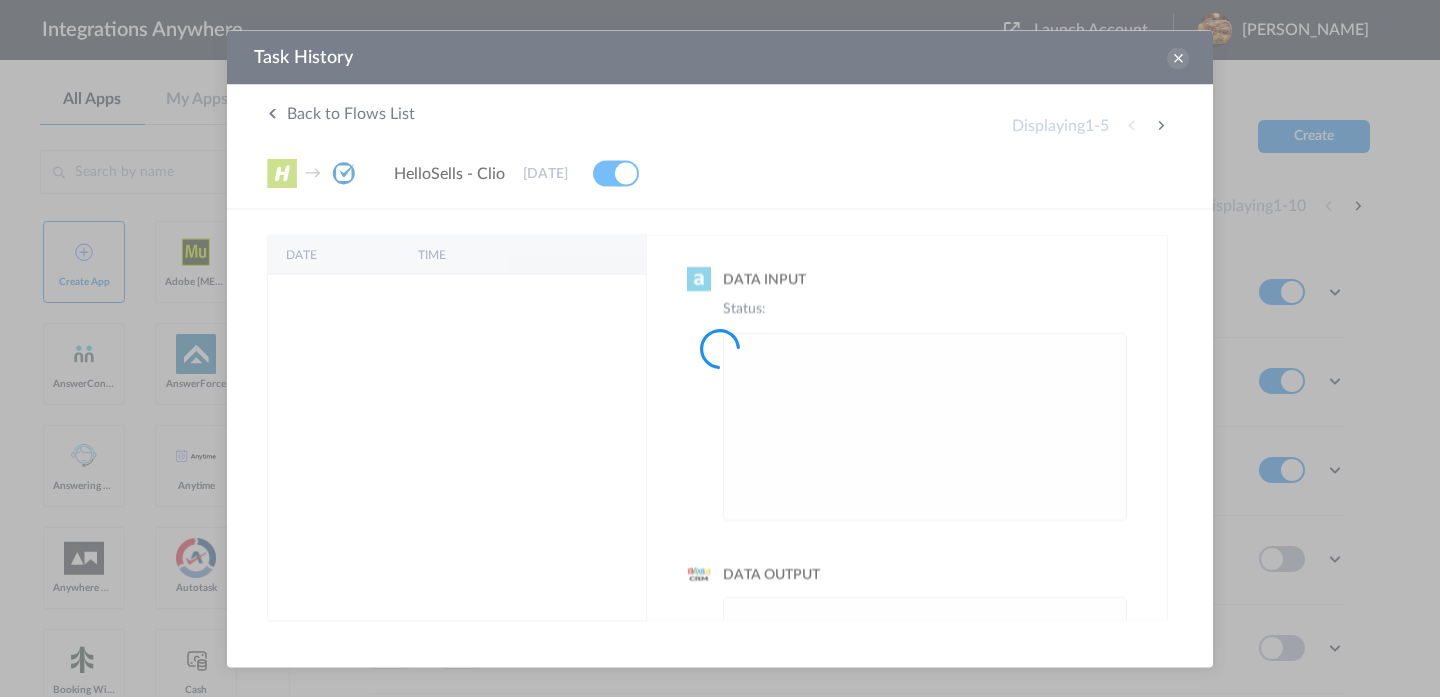 scroll, scrollTop: 0, scrollLeft: 0, axis: both 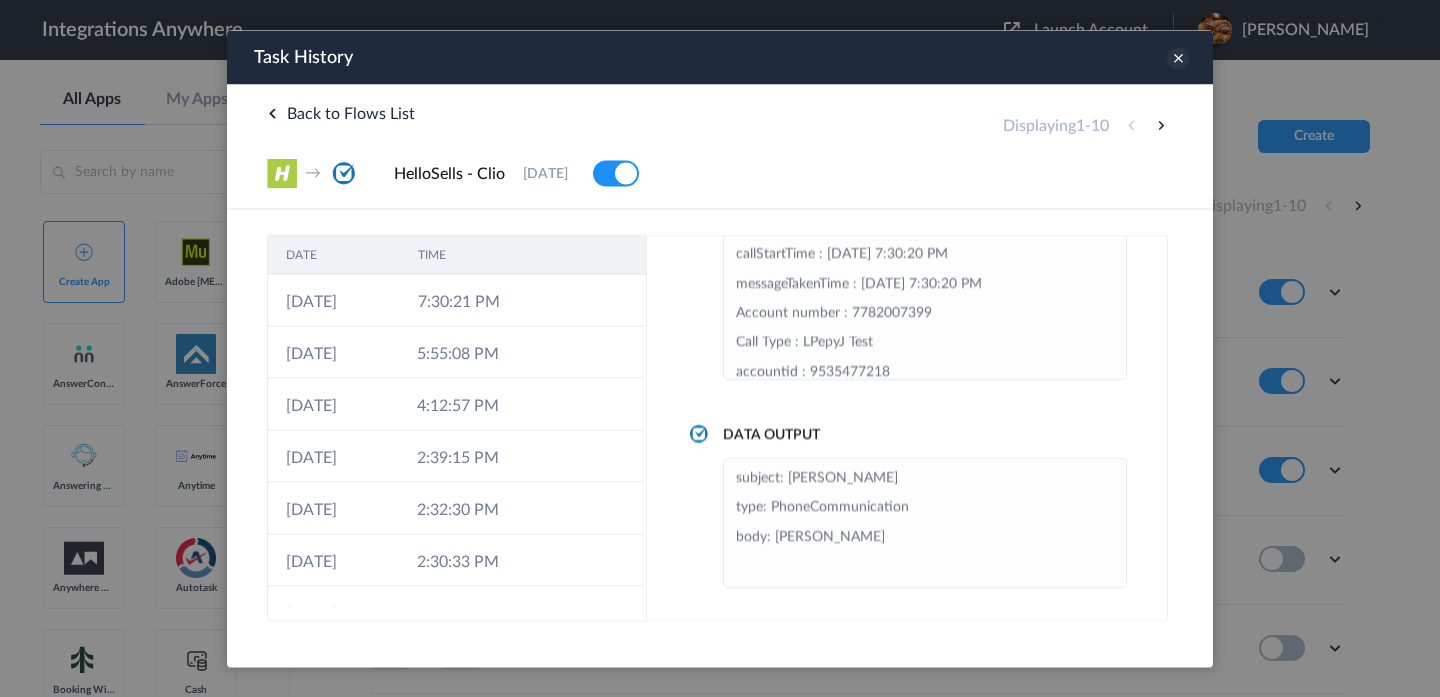 click at bounding box center [1178, 58] 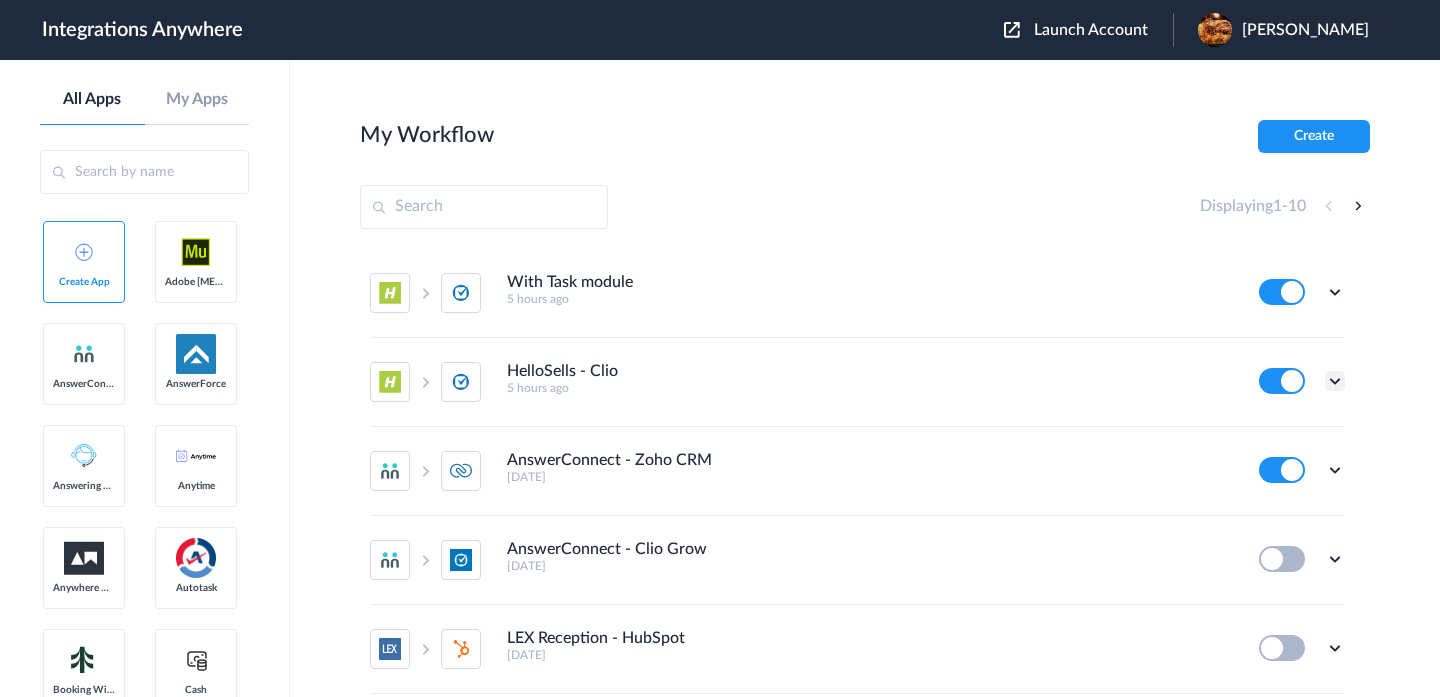 click at bounding box center [1335, 381] 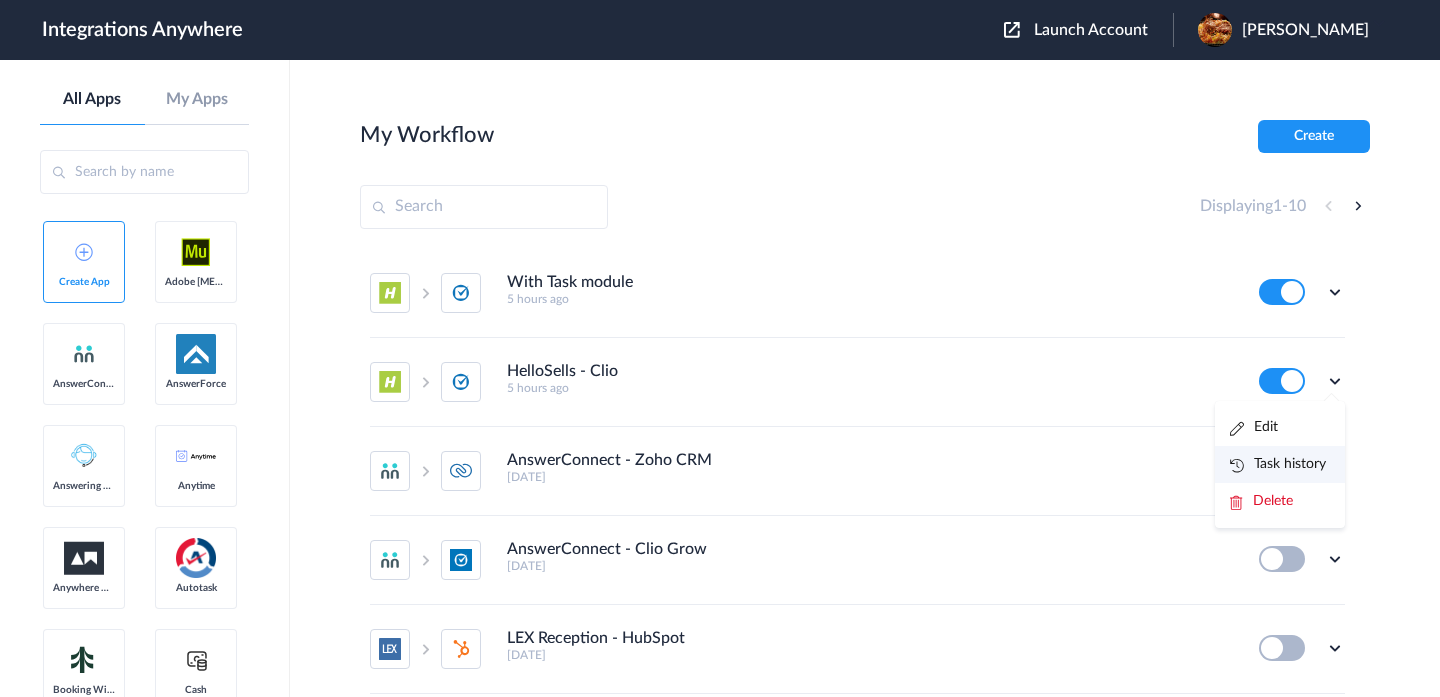 click on "Task history" at bounding box center [1280, 464] 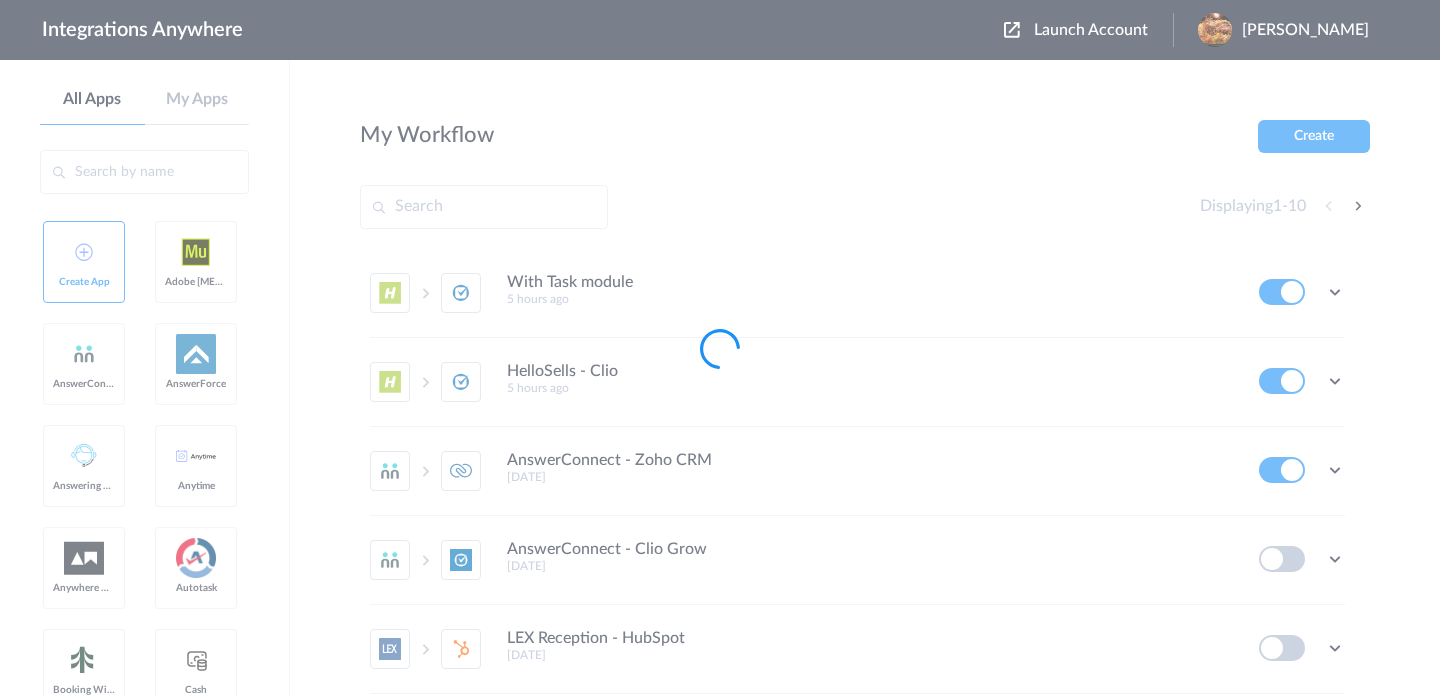 click at bounding box center (720, 348) 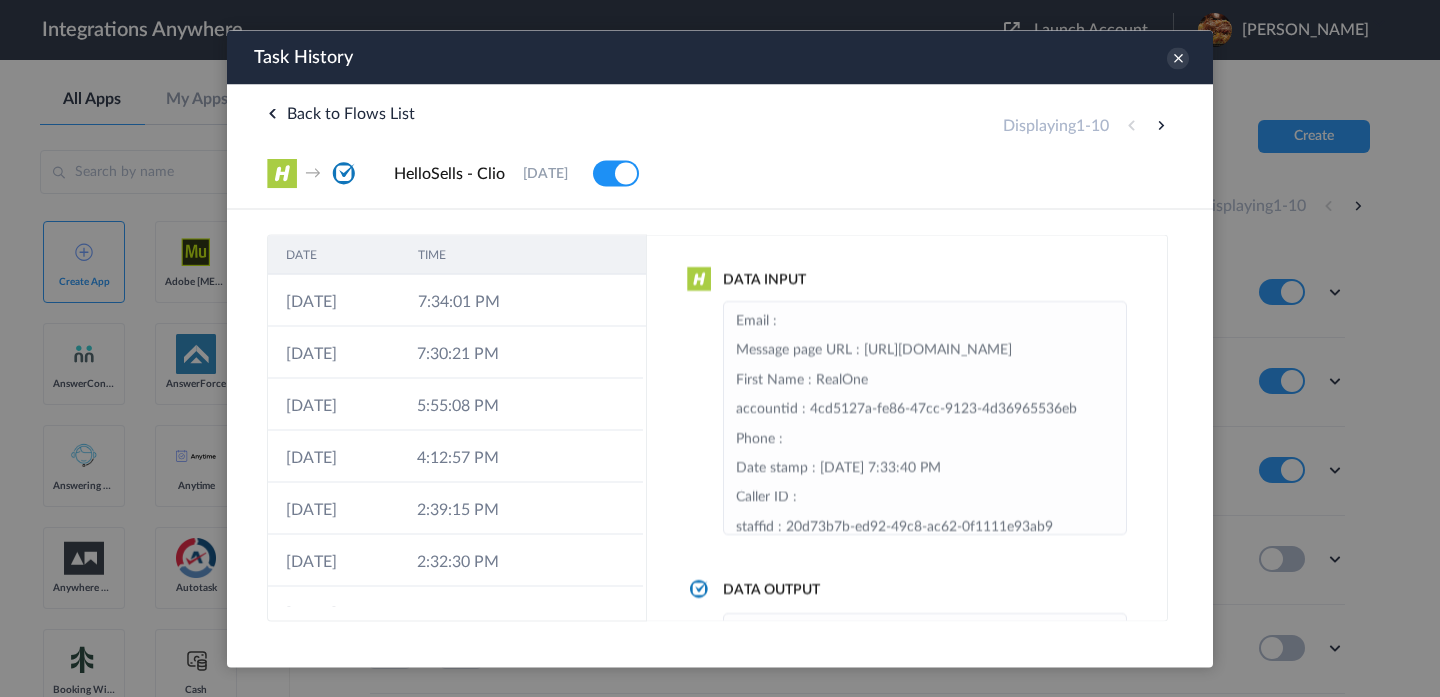 scroll, scrollTop: 0, scrollLeft: 0, axis: both 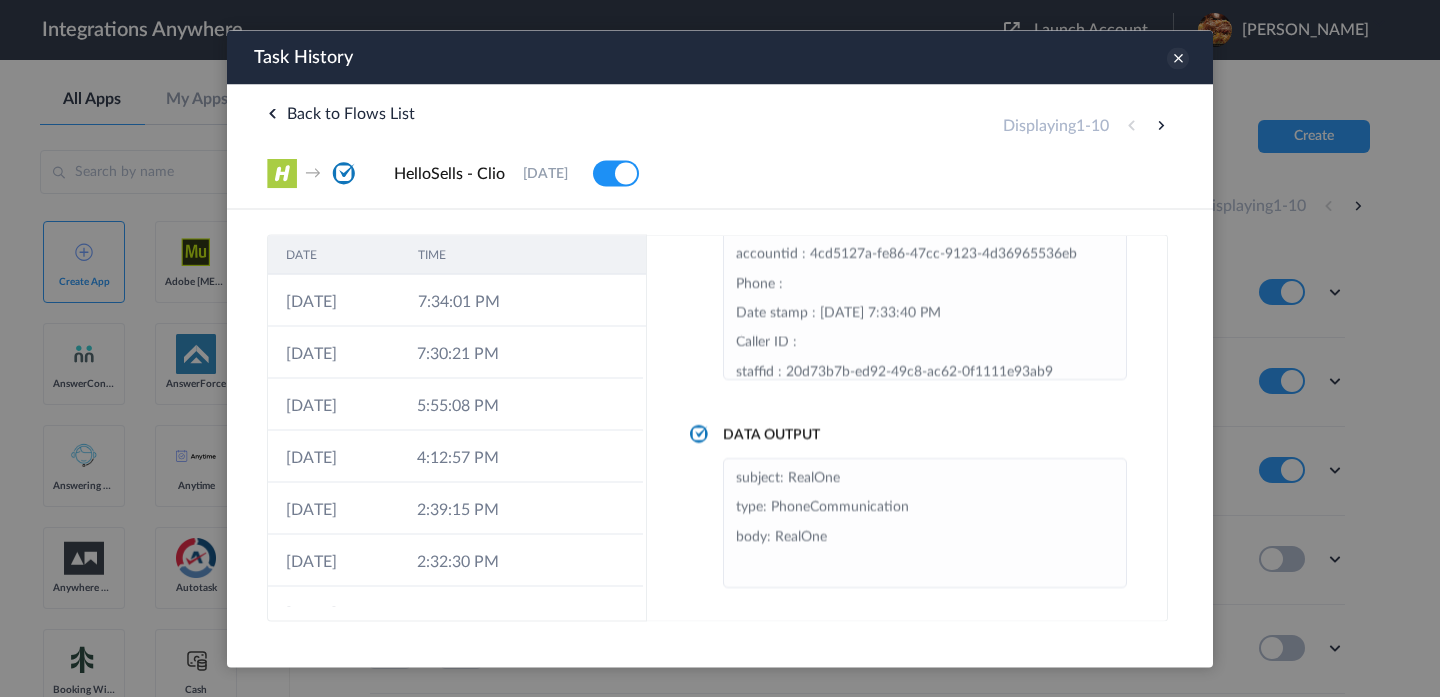 click at bounding box center [1178, 58] 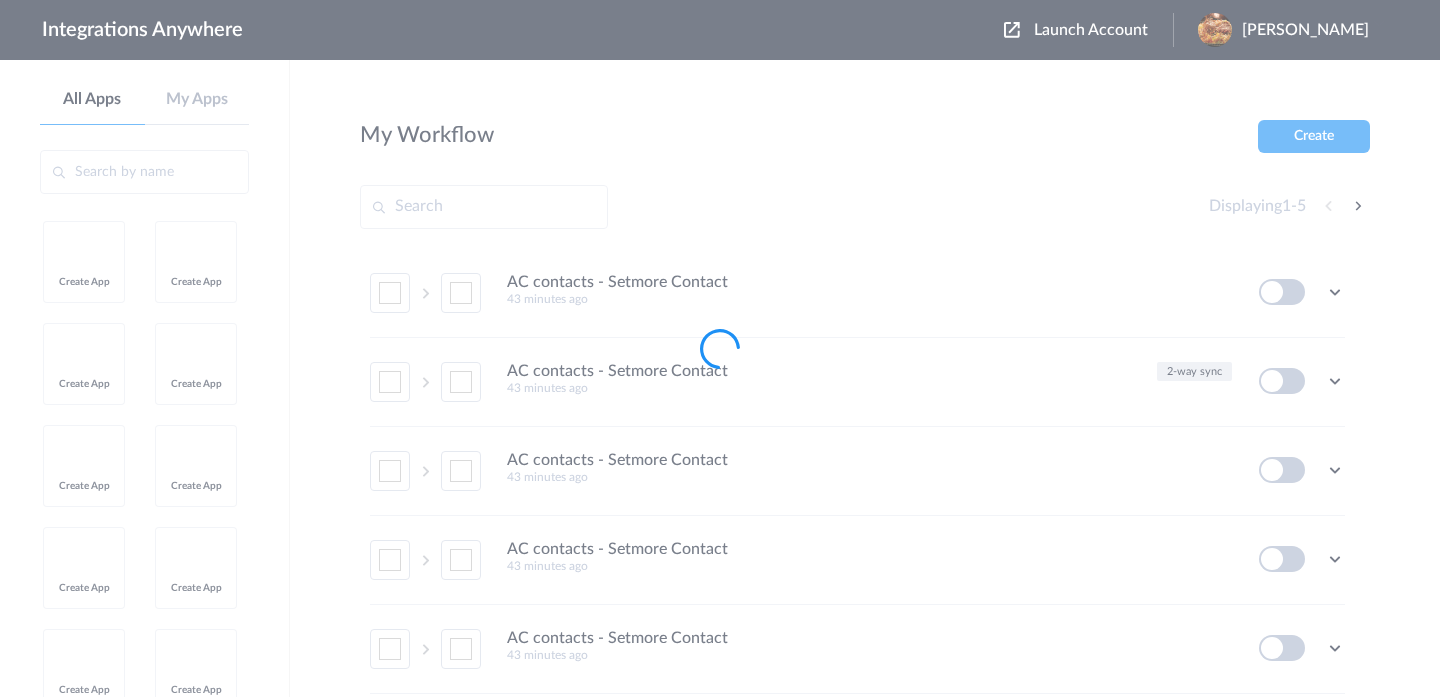 scroll, scrollTop: 0, scrollLeft: 0, axis: both 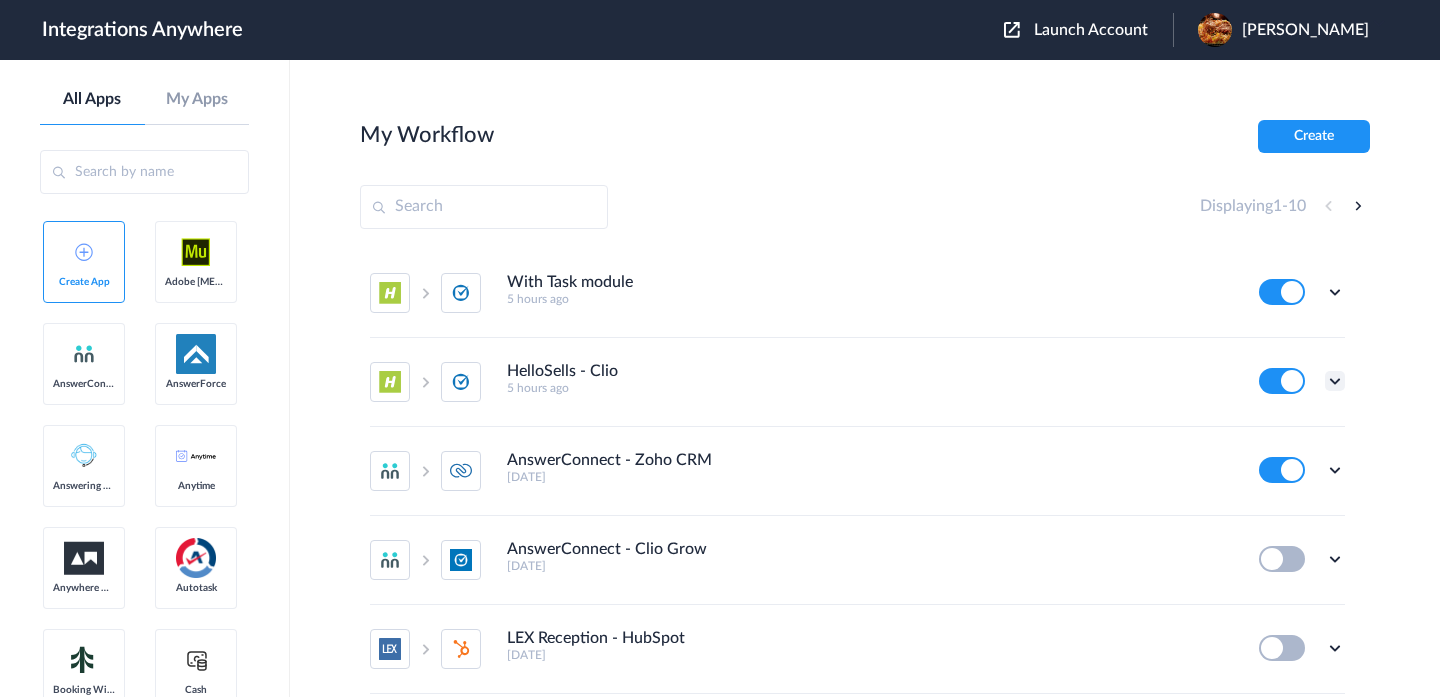 click at bounding box center (1335, 381) 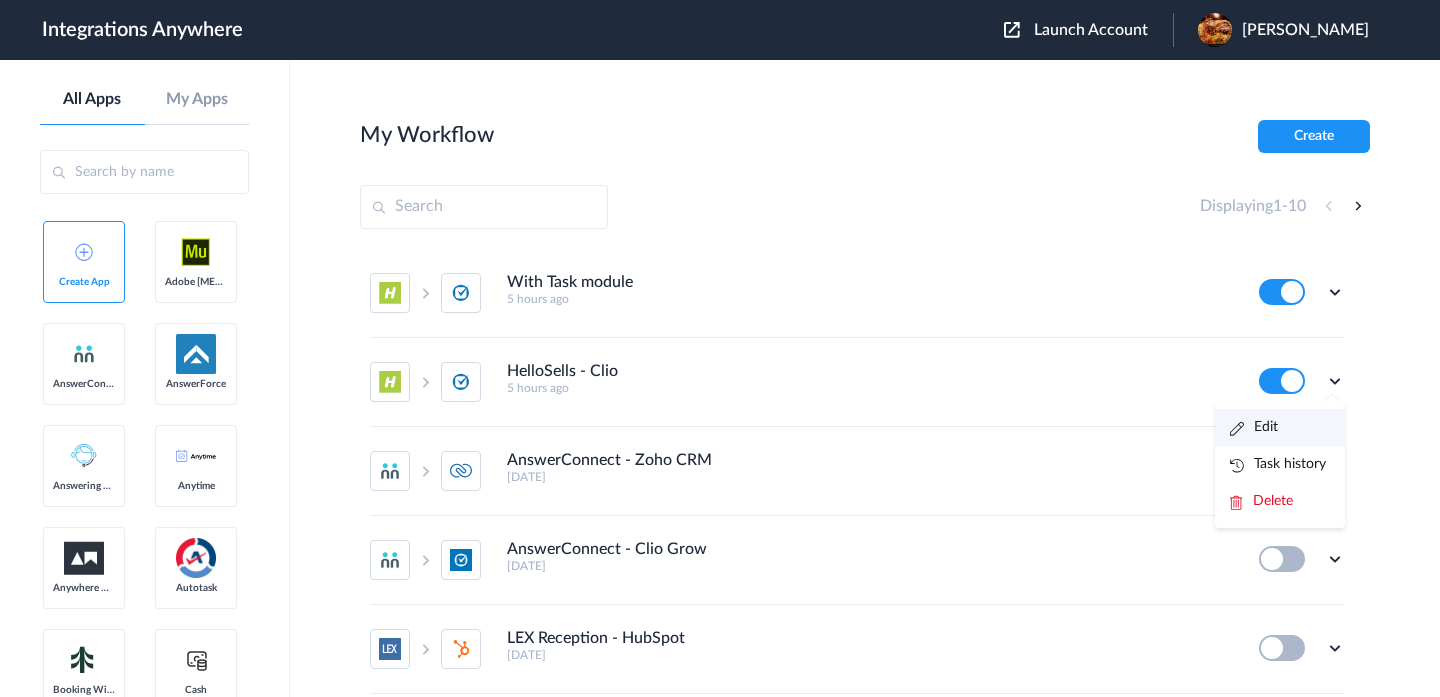 click on "Edit" at bounding box center [1280, 427] 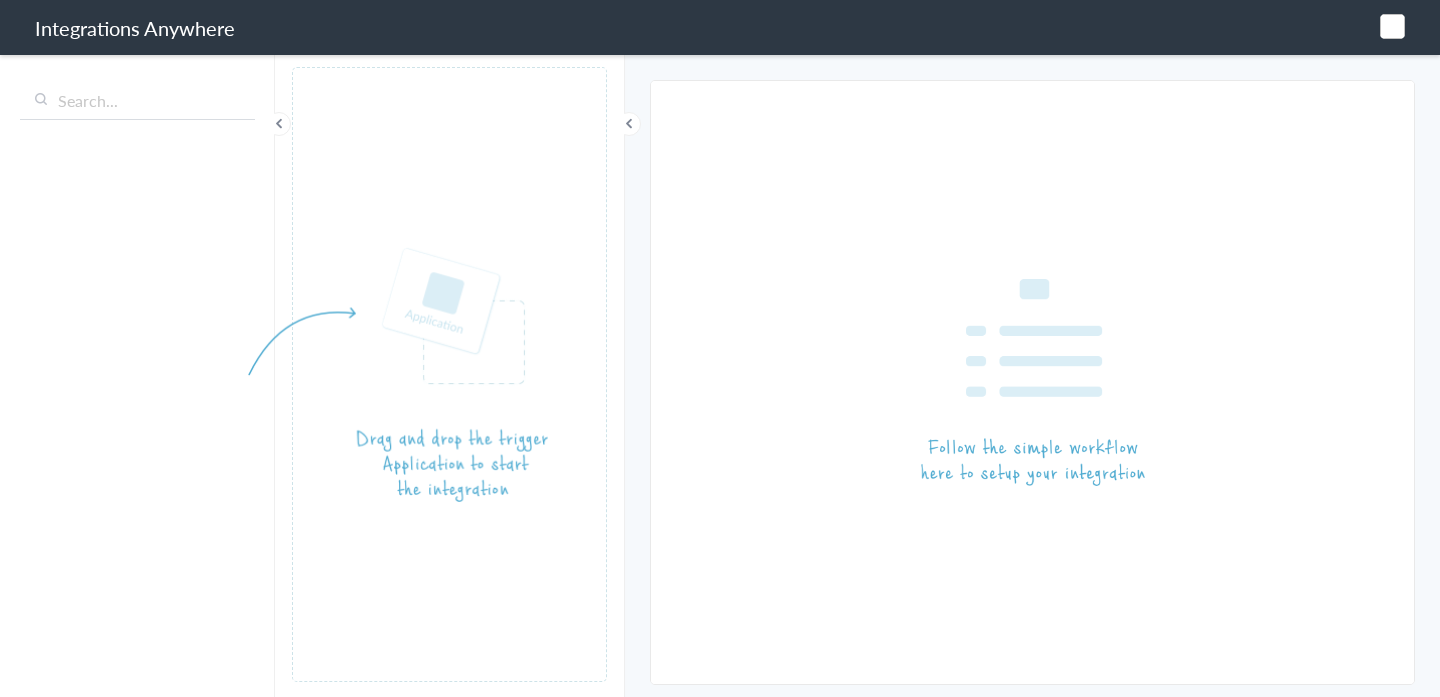 scroll, scrollTop: 0, scrollLeft: 0, axis: both 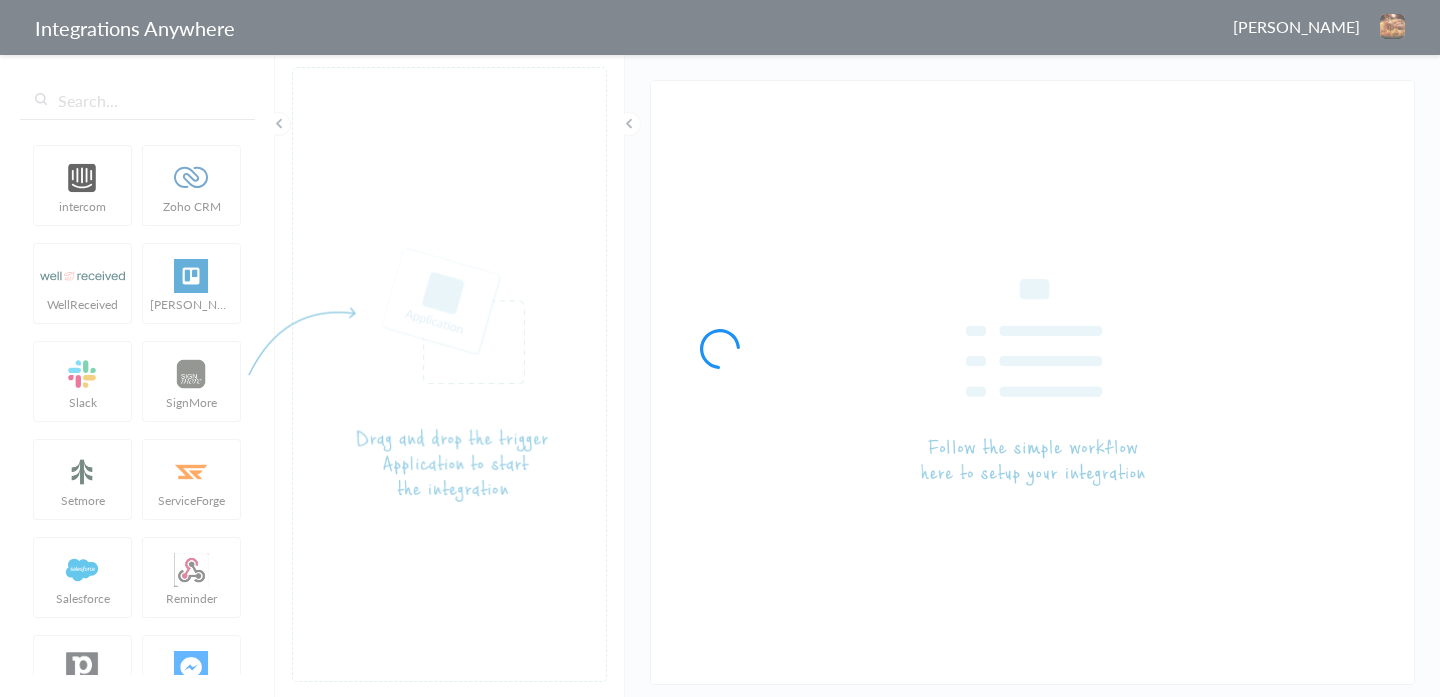 type on "HelloSells - Clio" 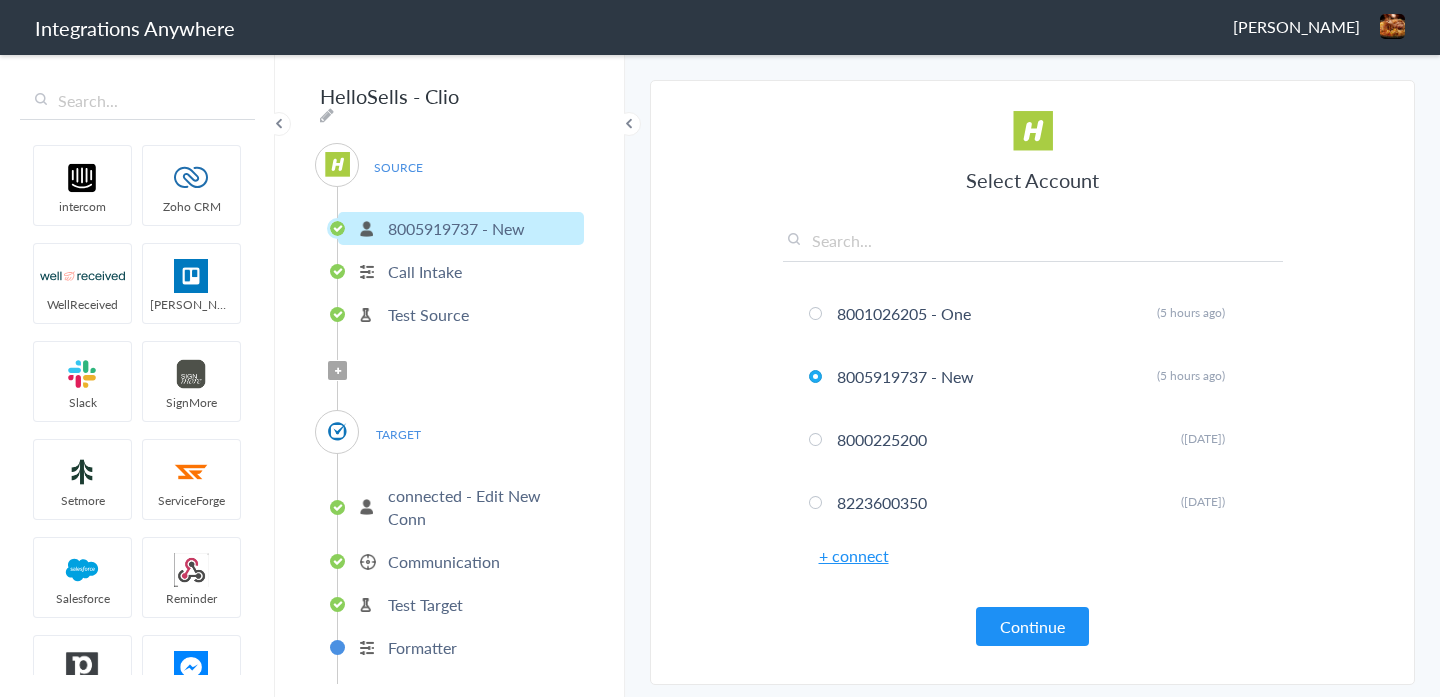 click on "Communication" at bounding box center (444, 561) 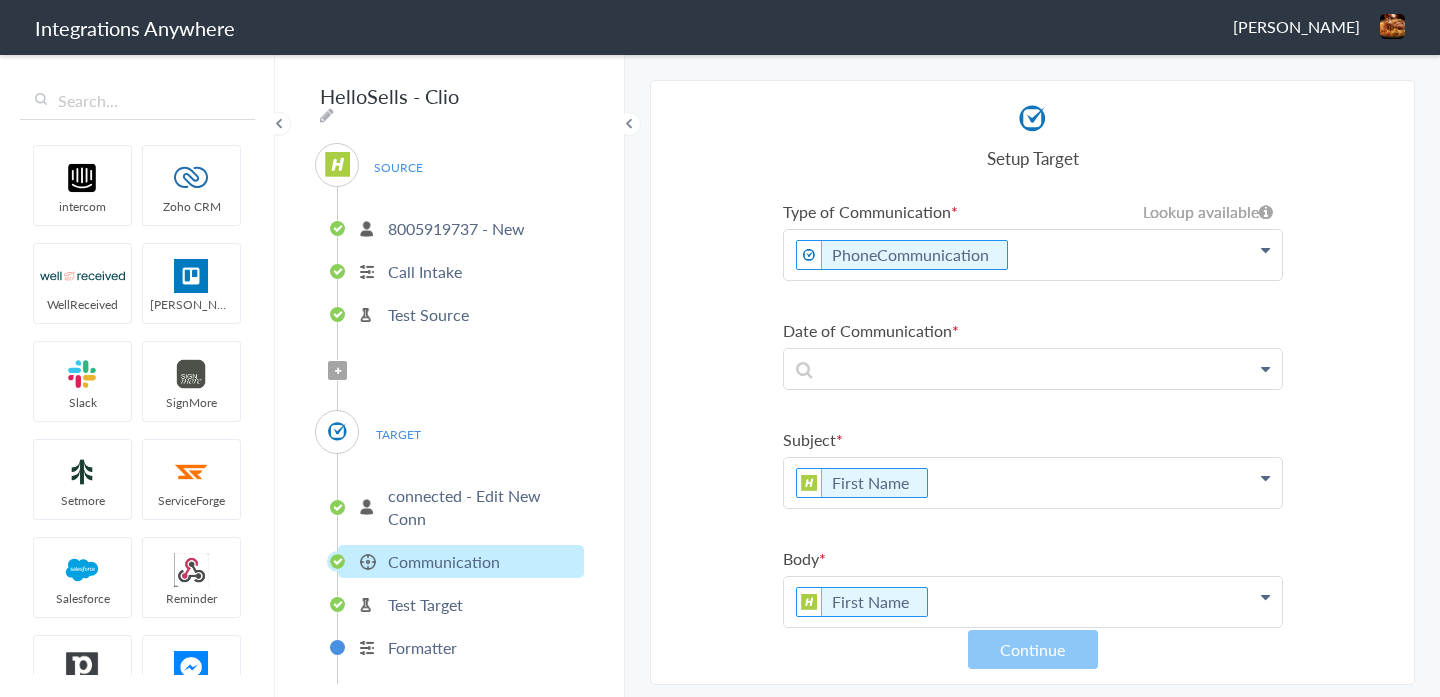 click on "[PERSON_NAME]" at bounding box center [1296, 26] 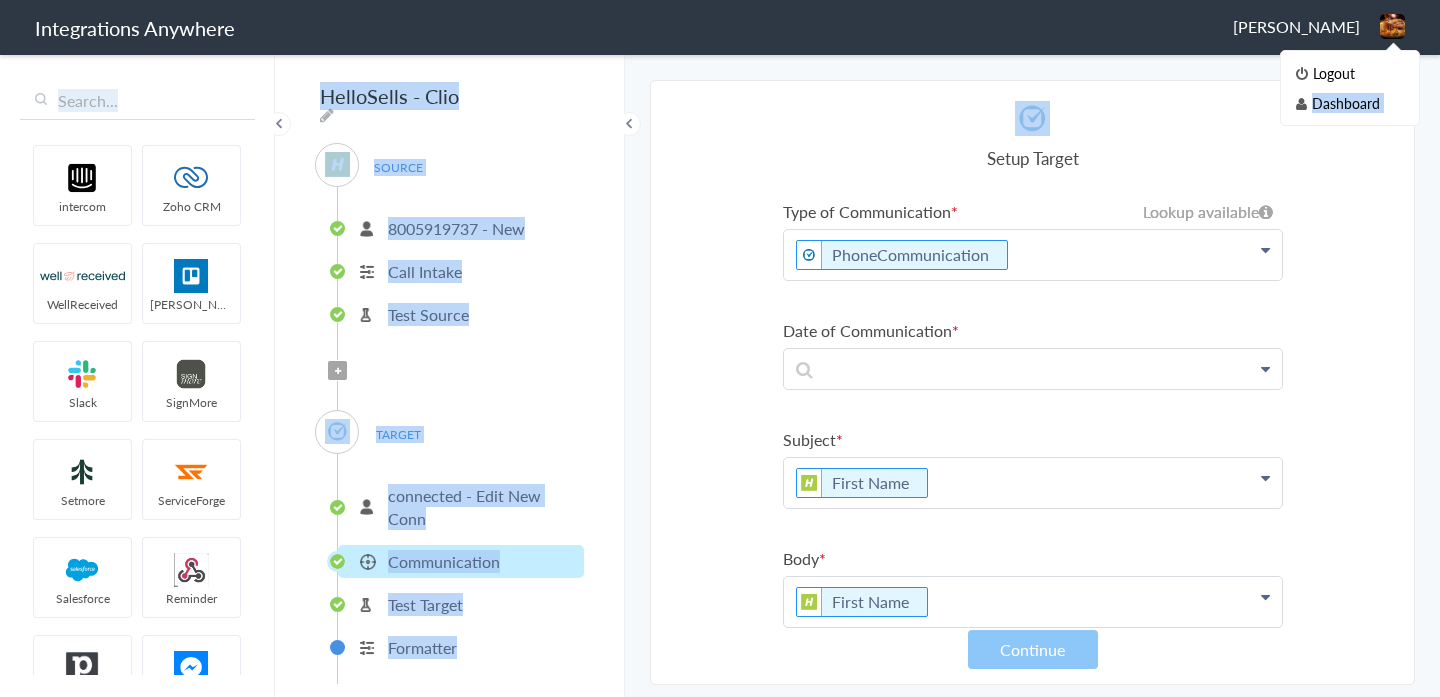 drag, startPoint x: 1304, startPoint y: 99, endPoint x: 1307, endPoint y: 133, distance: 34.132095 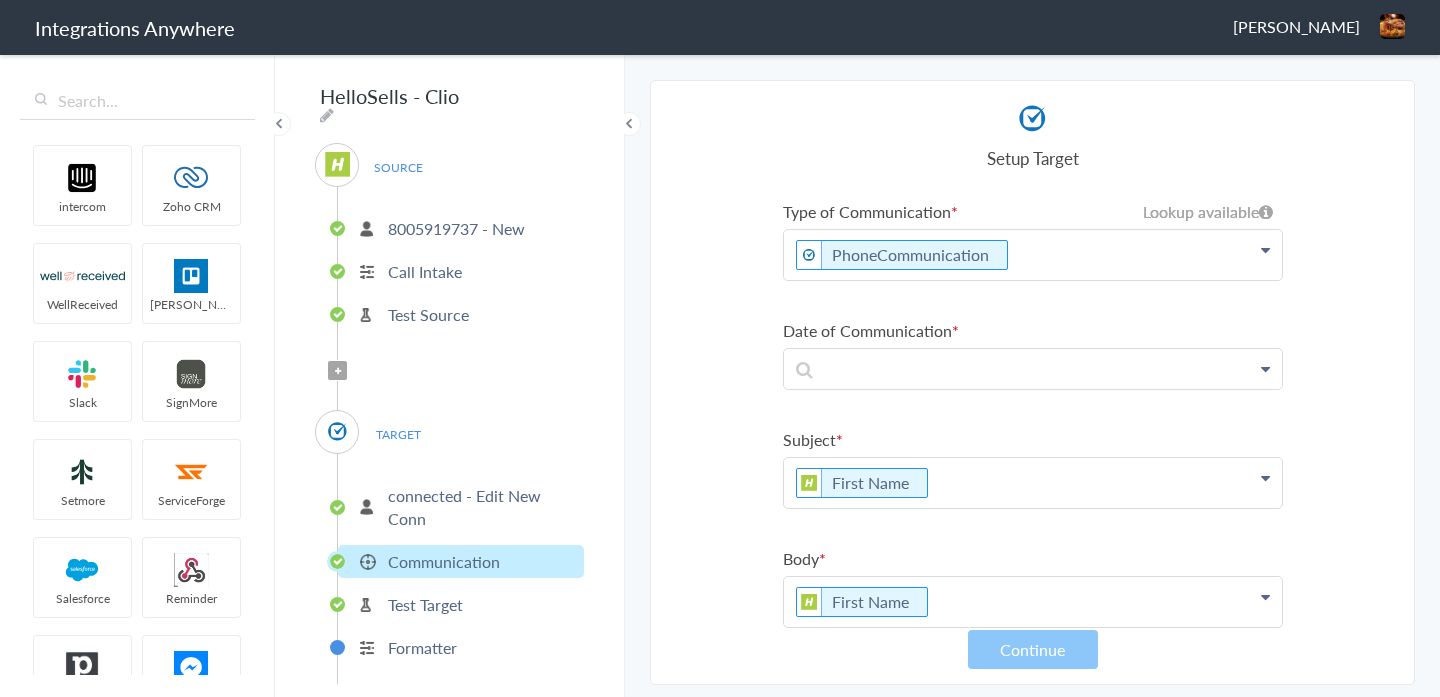 click on "[PERSON_NAME]" at bounding box center (1296, 26) 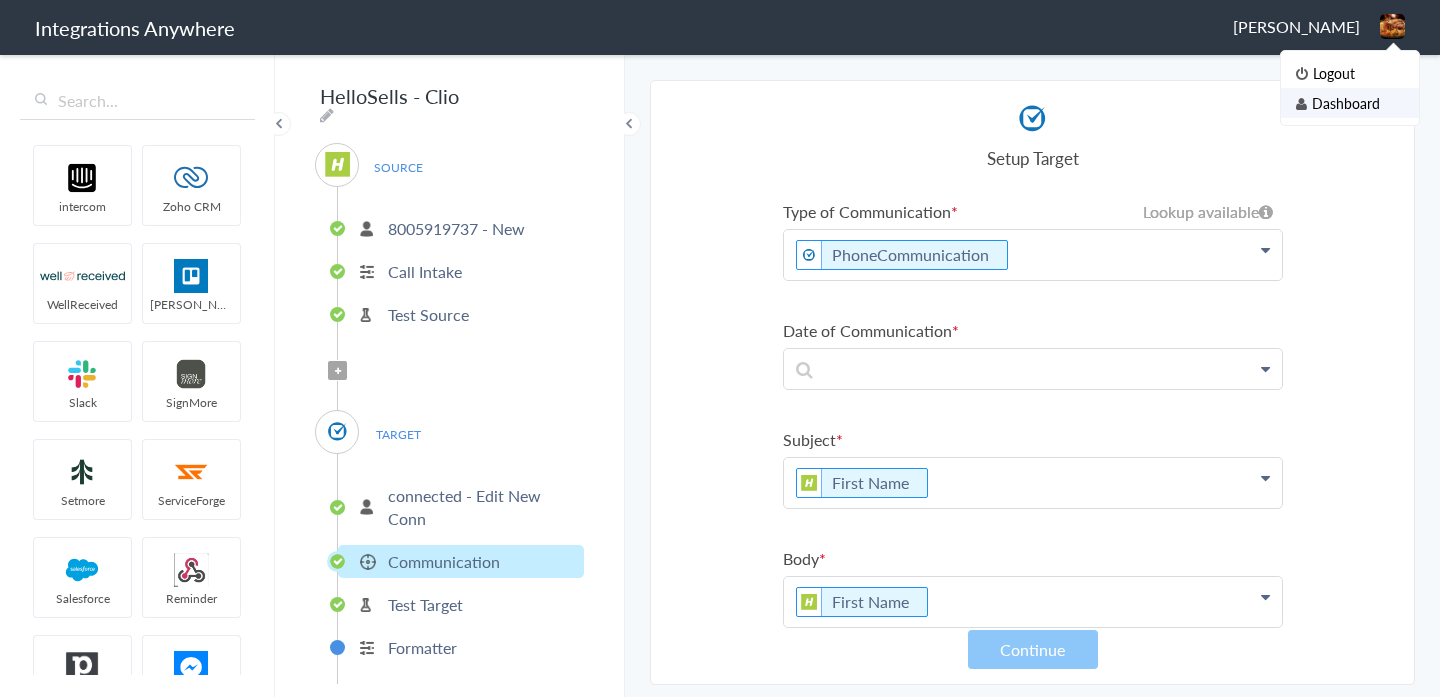 click on "Dashboard" at bounding box center (1350, 103) 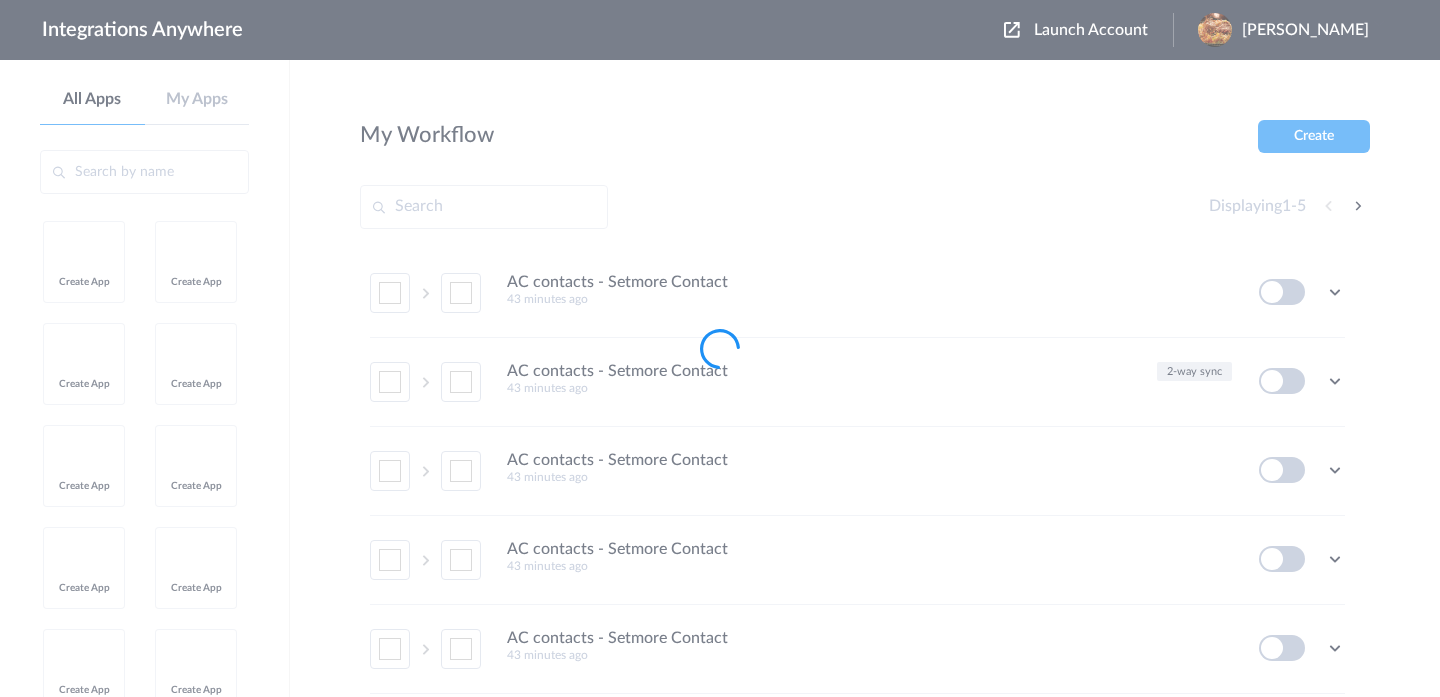 scroll, scrollTop: 0, scrollLeft: 0, axis: both 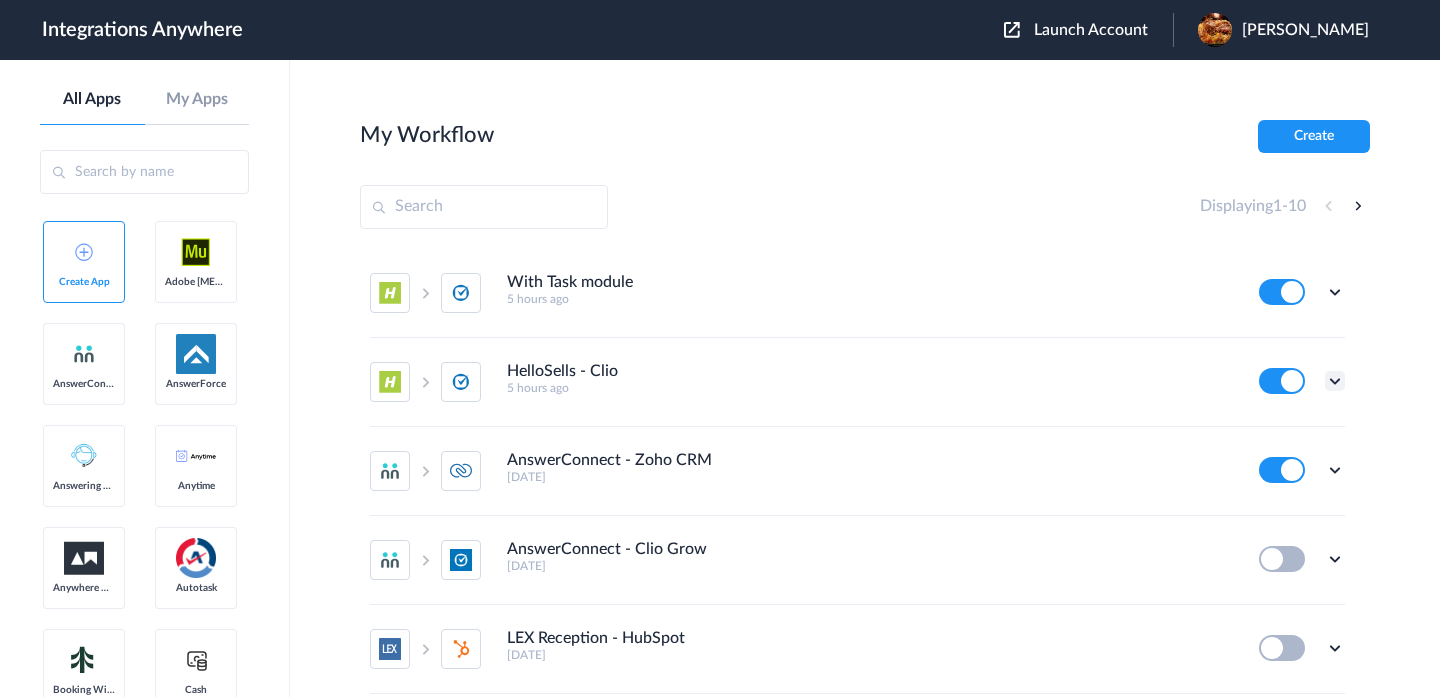 click at bounding box center [1335, 381] 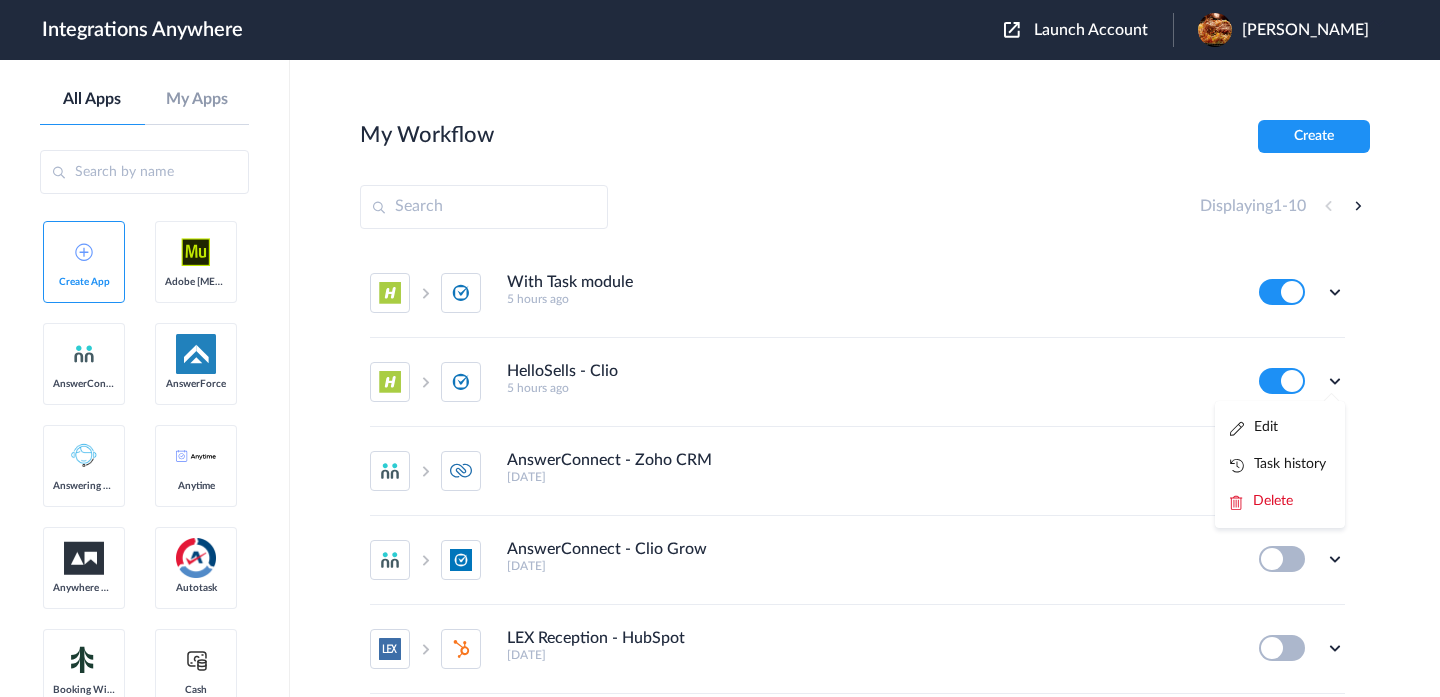 click on "HelloSells - Clio 5 hours ago Edit    Task history    Delete" at bounding box center (857, 382) 